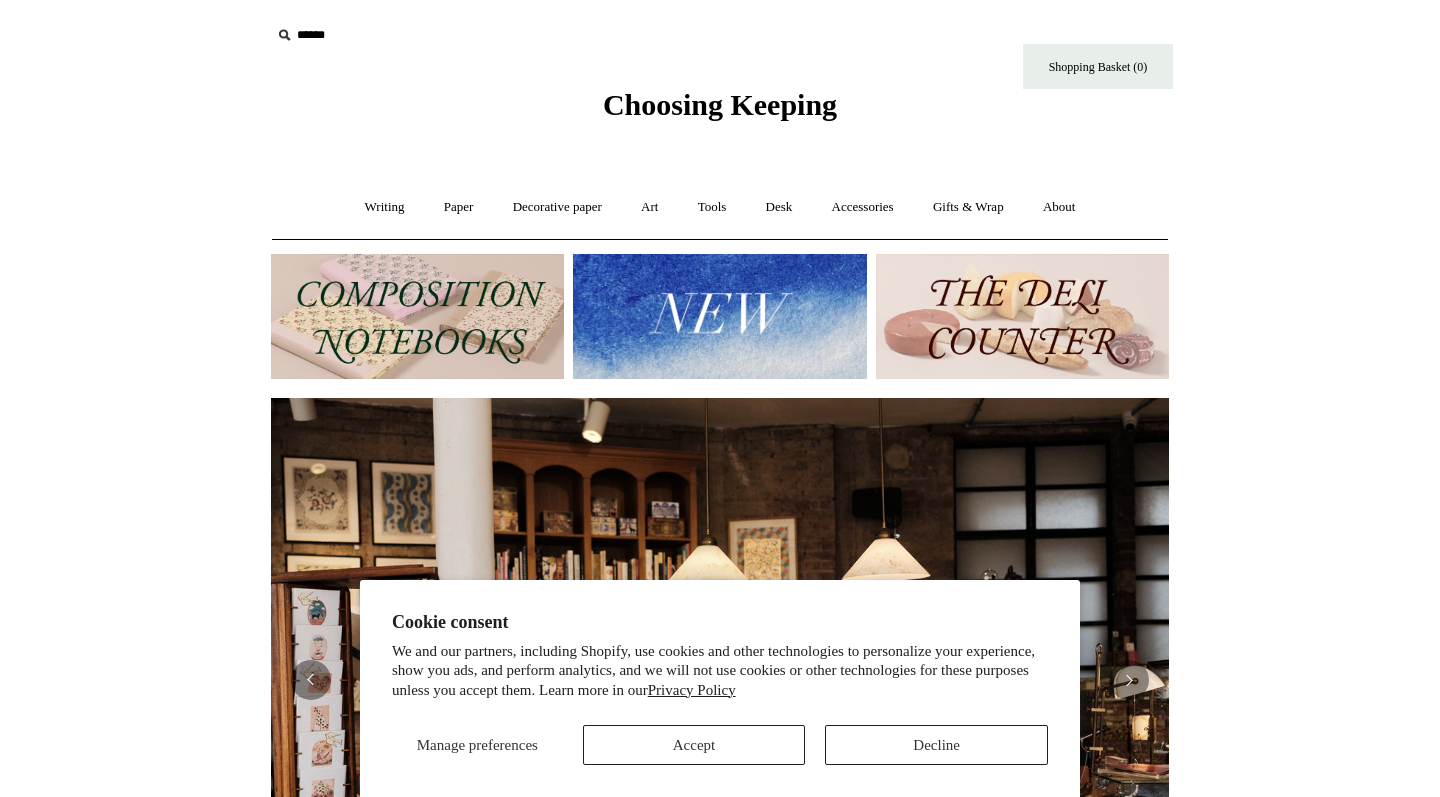 scroll, scrollTop: 0, scrollLeft: 0, axis: both 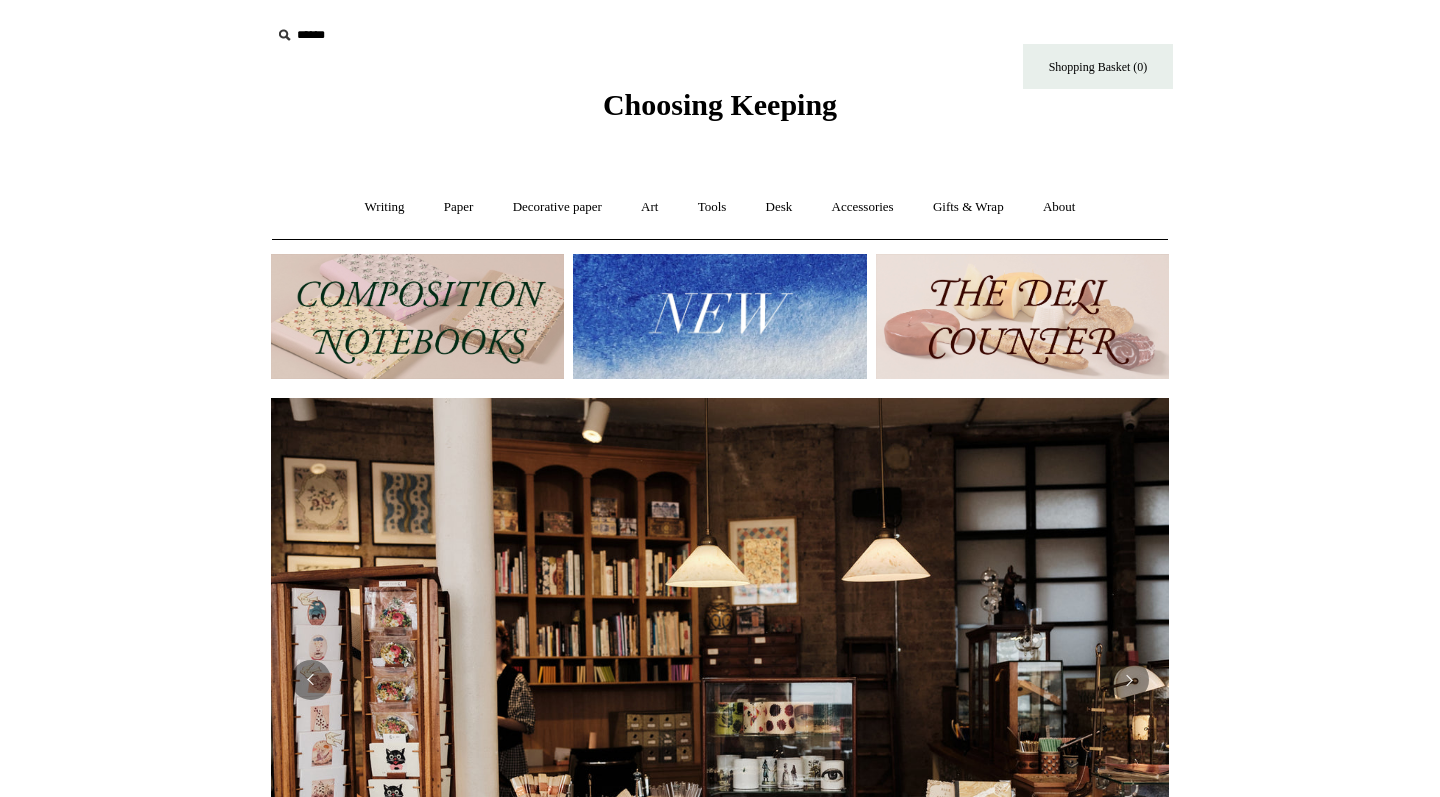 click at bounding box center (1022, 316) 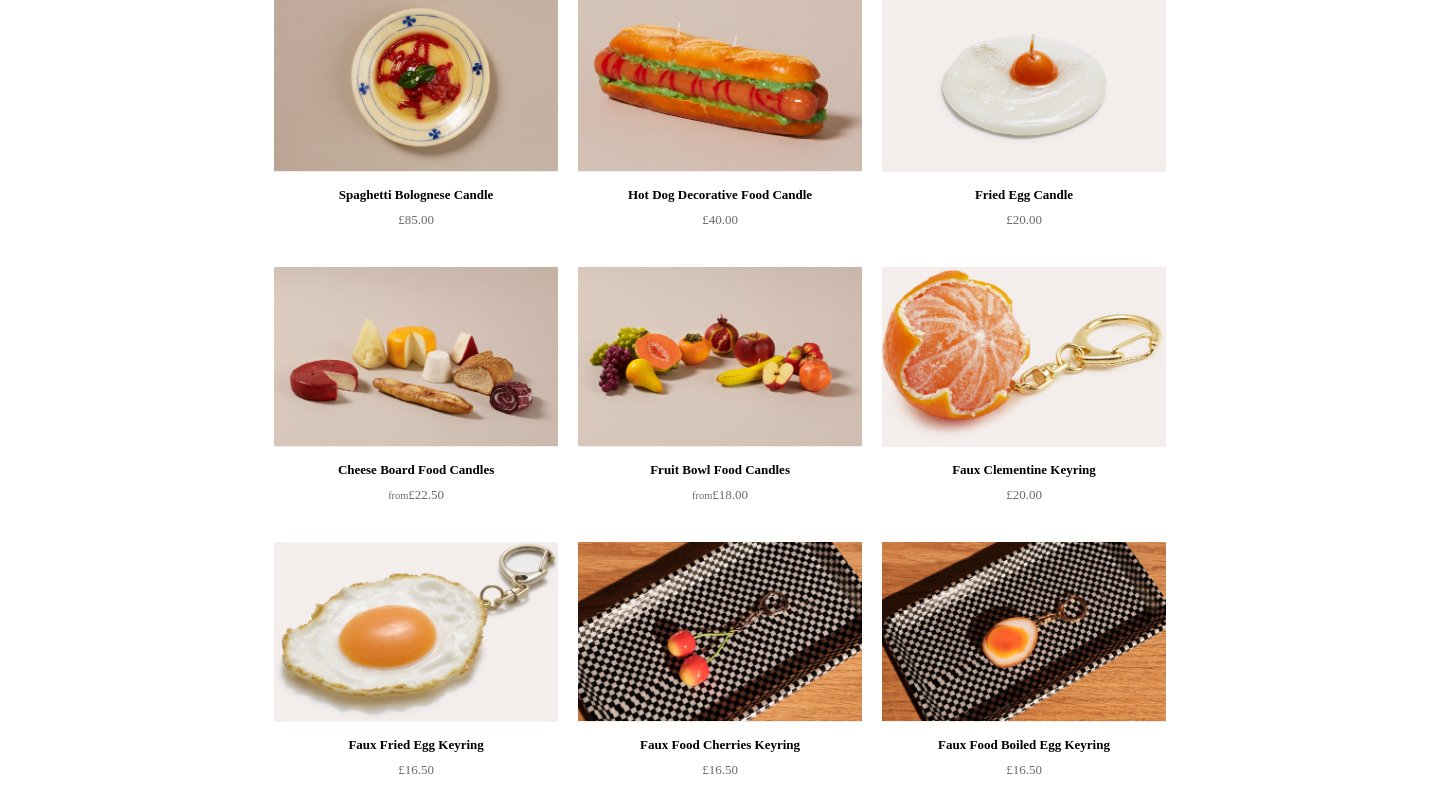 scroll, scrollTop: 277, scrollLeft: 0, axis: vertical 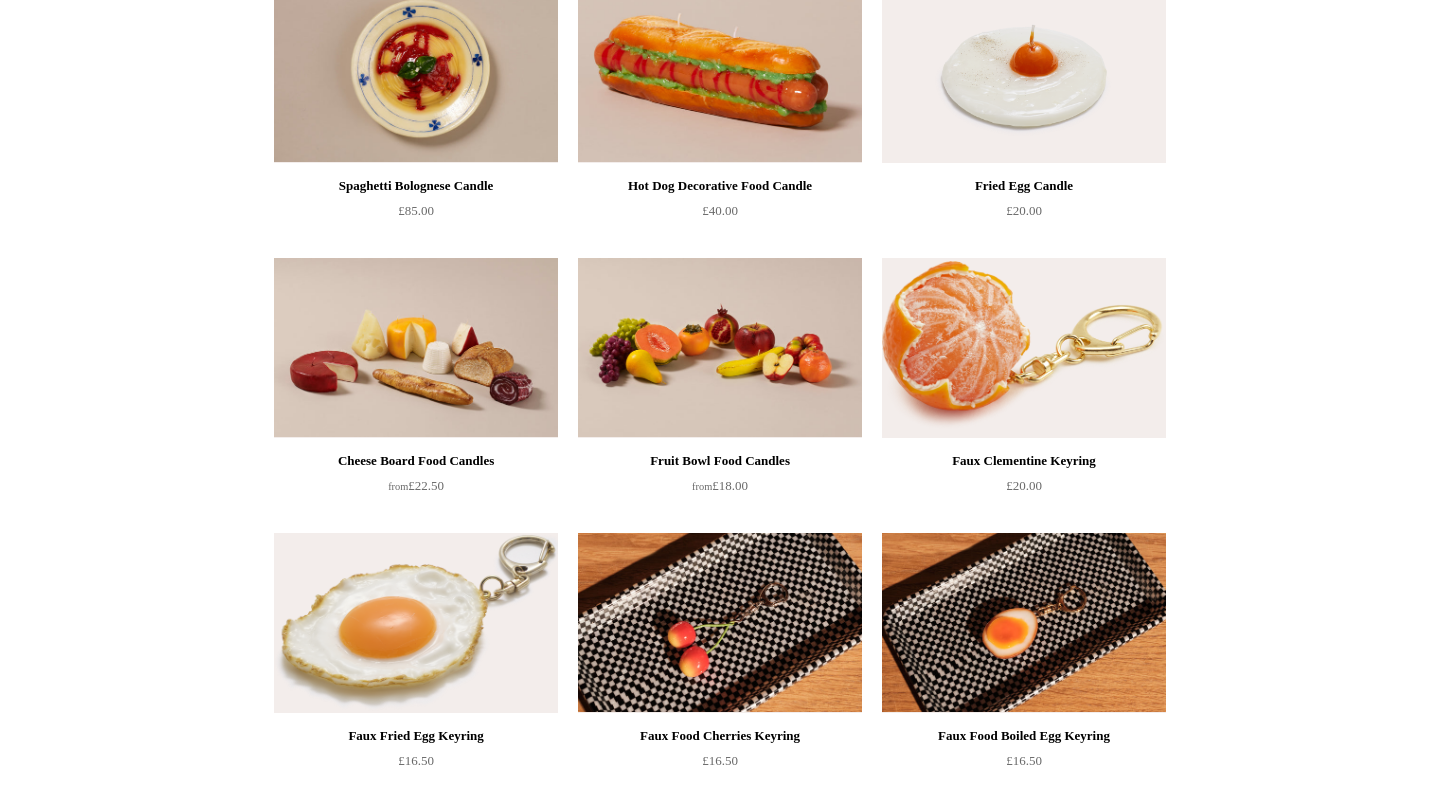 click at bounding box center [1024, 348] 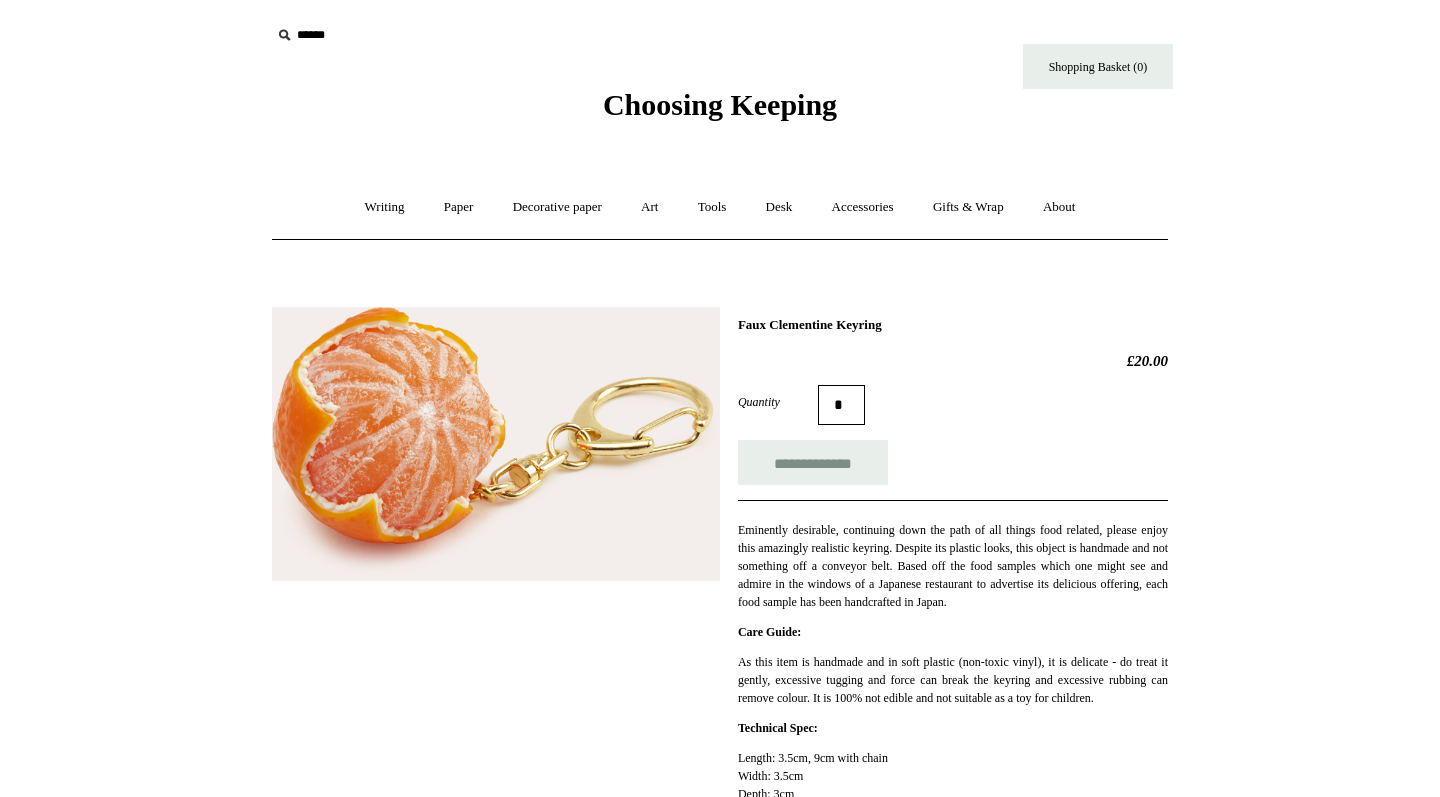 scroll, scrollTop: 0, scrollLeft: 0, axis: both 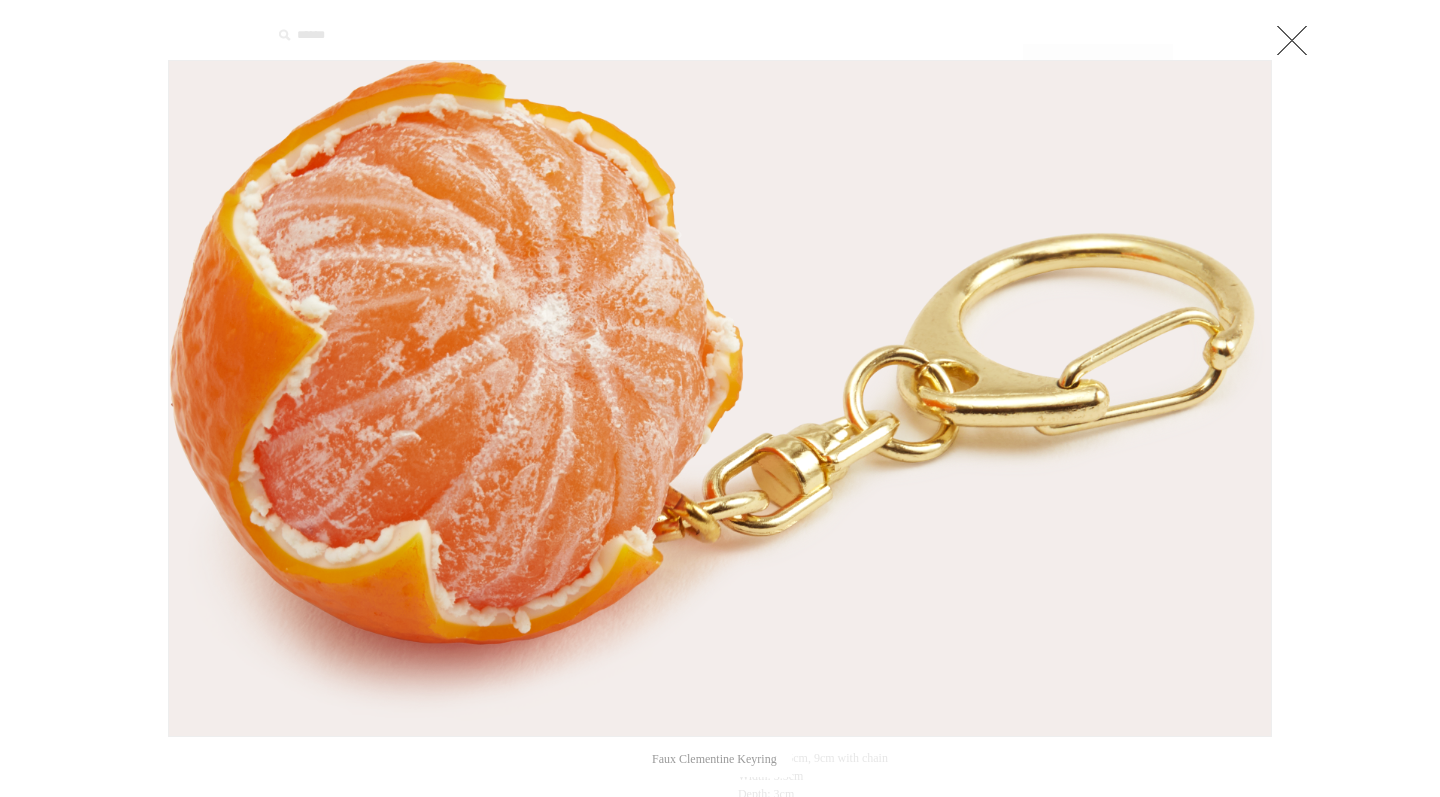 click at bounding box center (1292, 40) 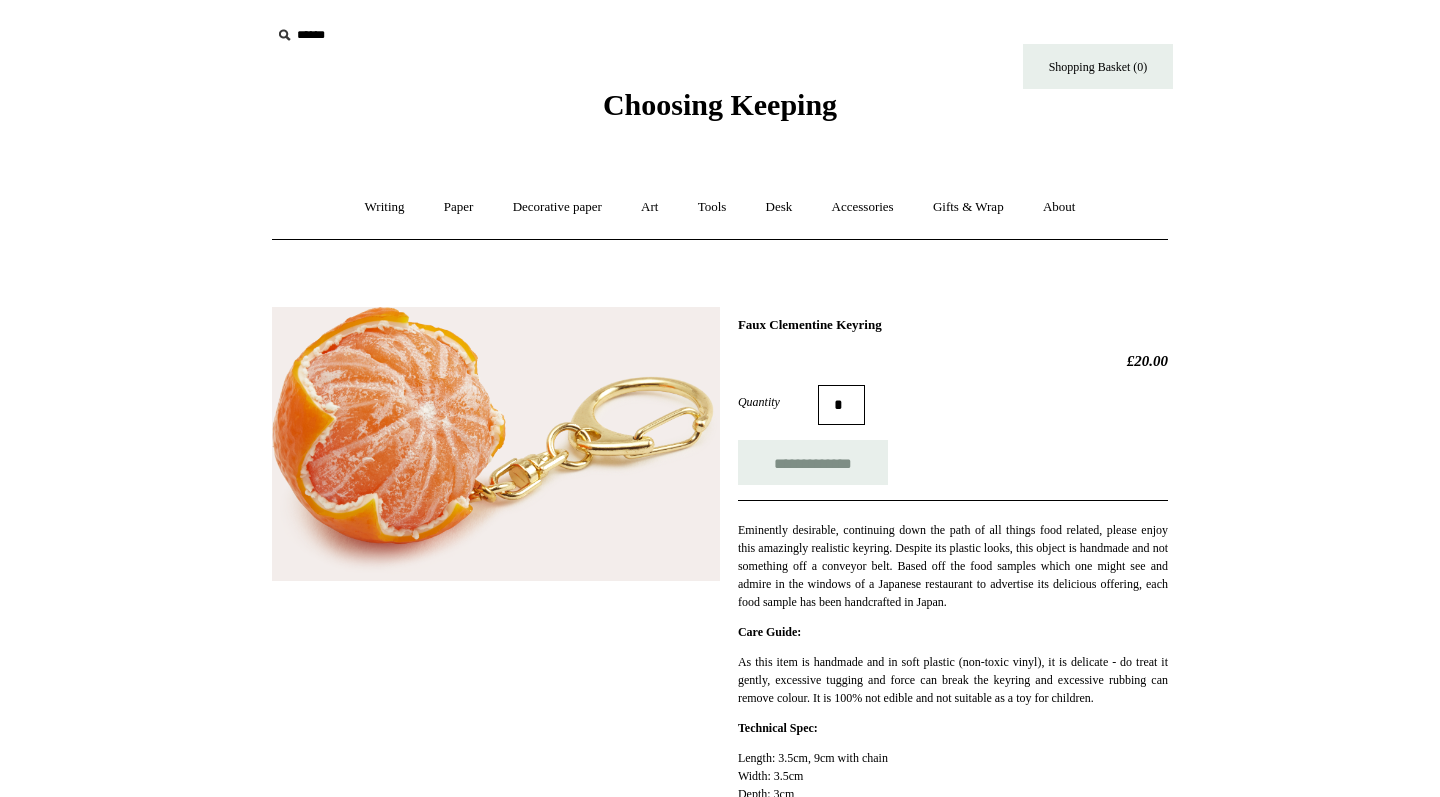 click at bounding box center [496, 444] 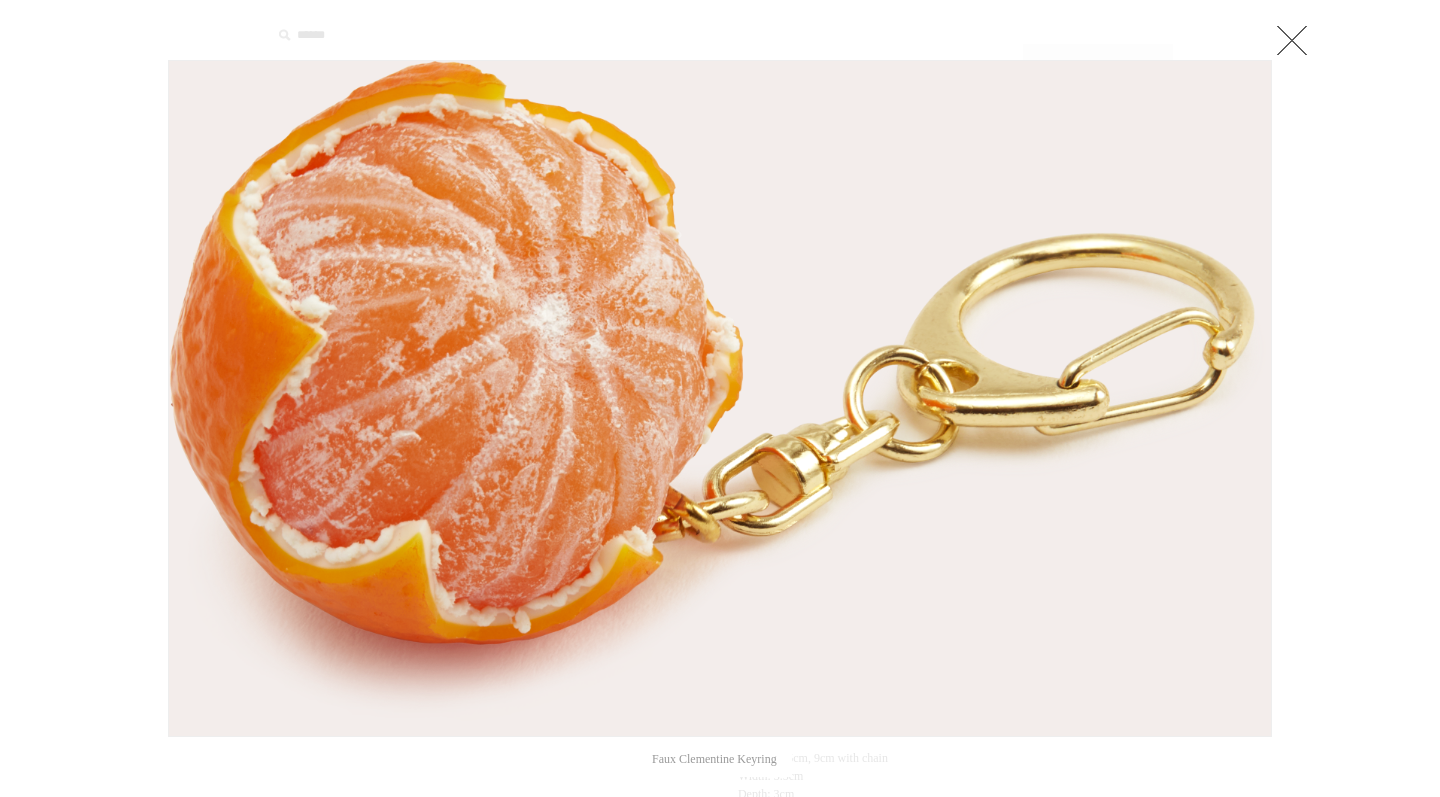 click at bounding box center [1292, 40] 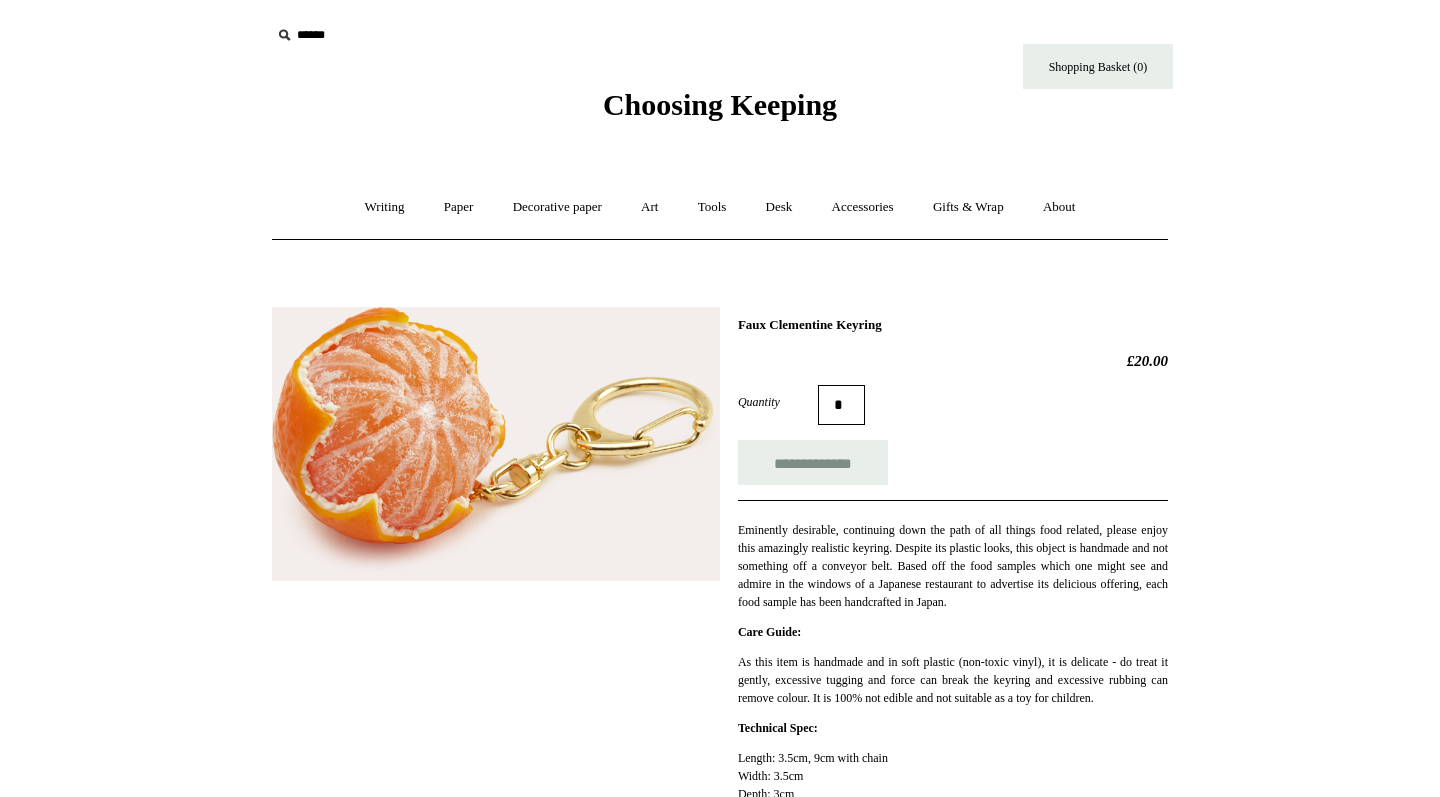 scroll, scrollTop: 0, scrollLeft: 0, axis: both 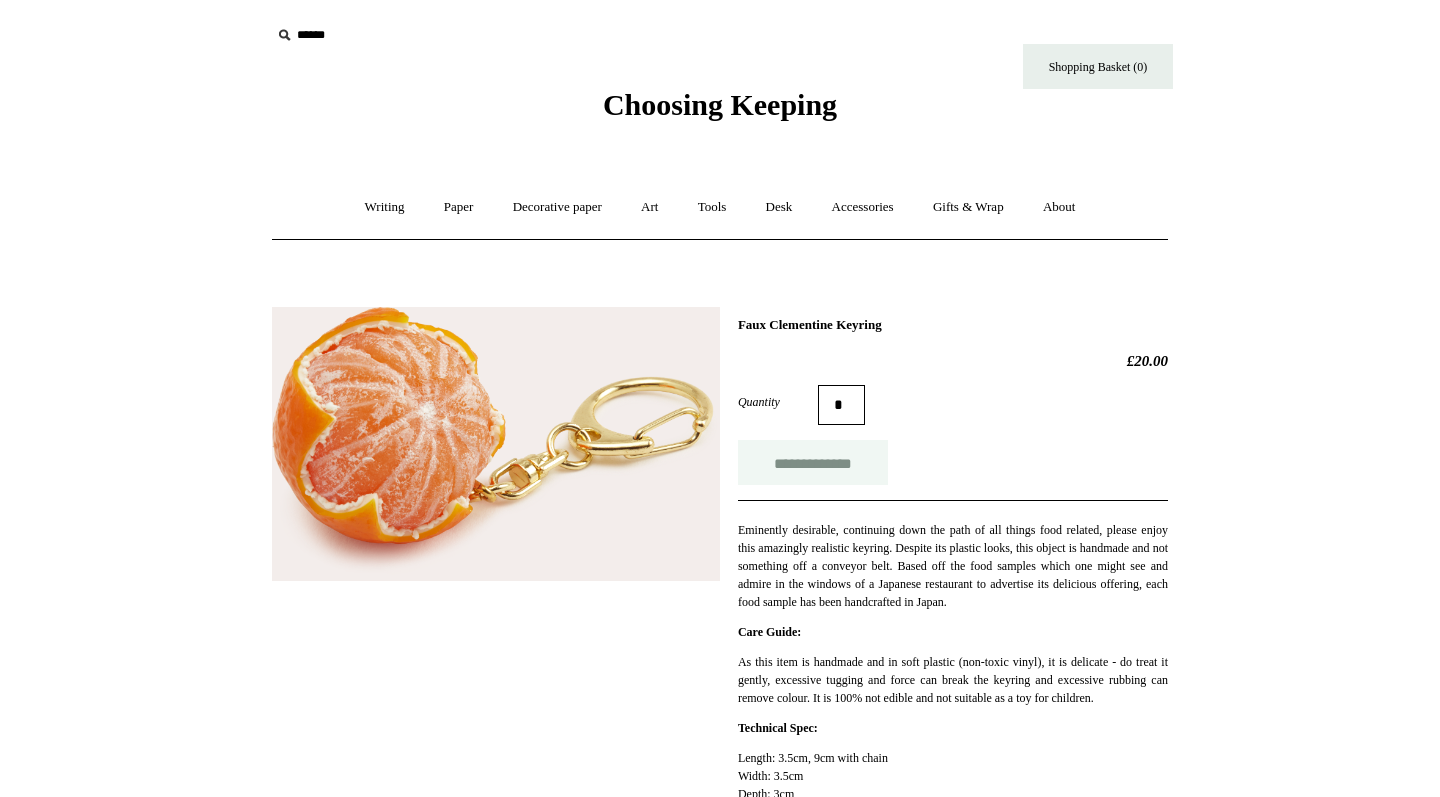 click on "**********" at bounding box center (813, 462) 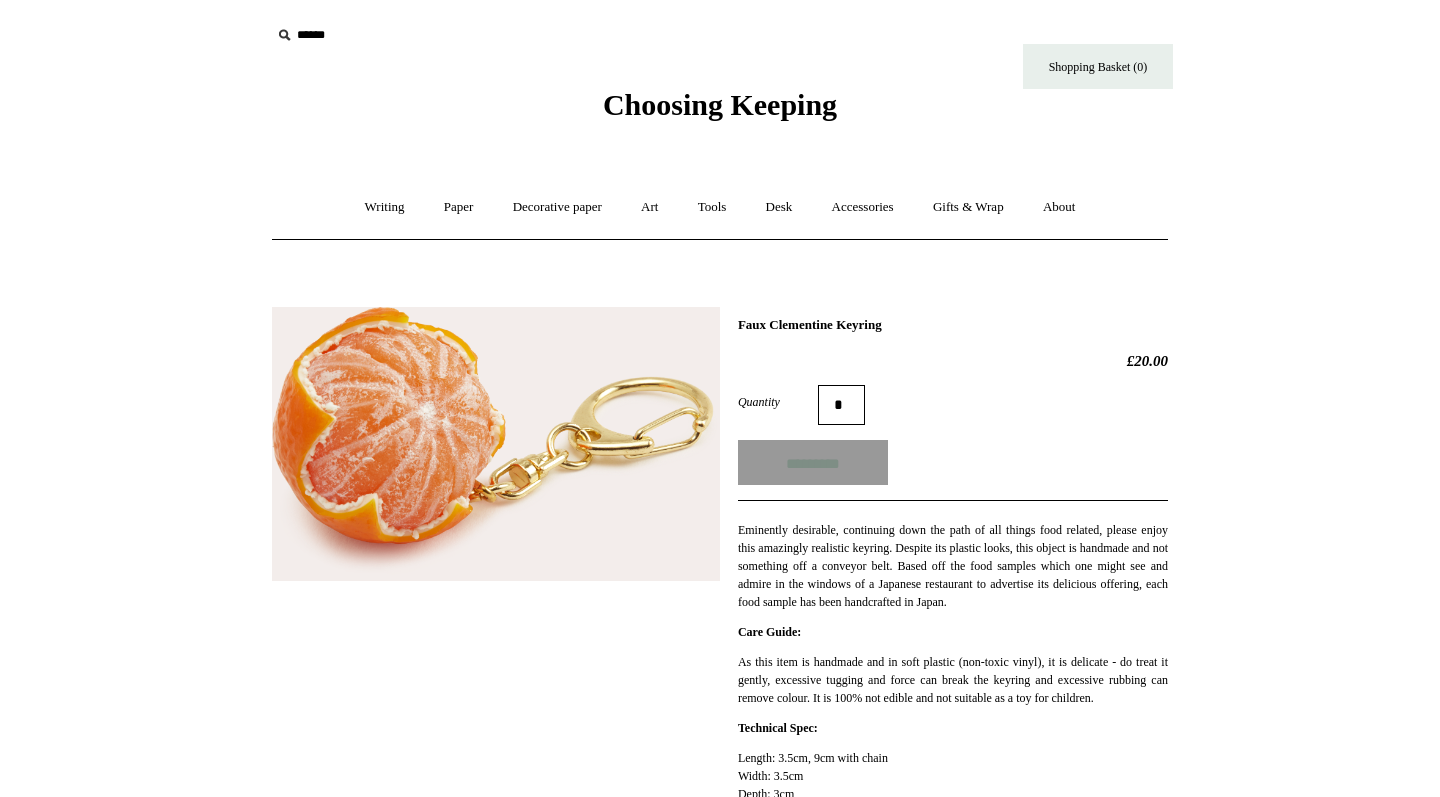 type on "**********" 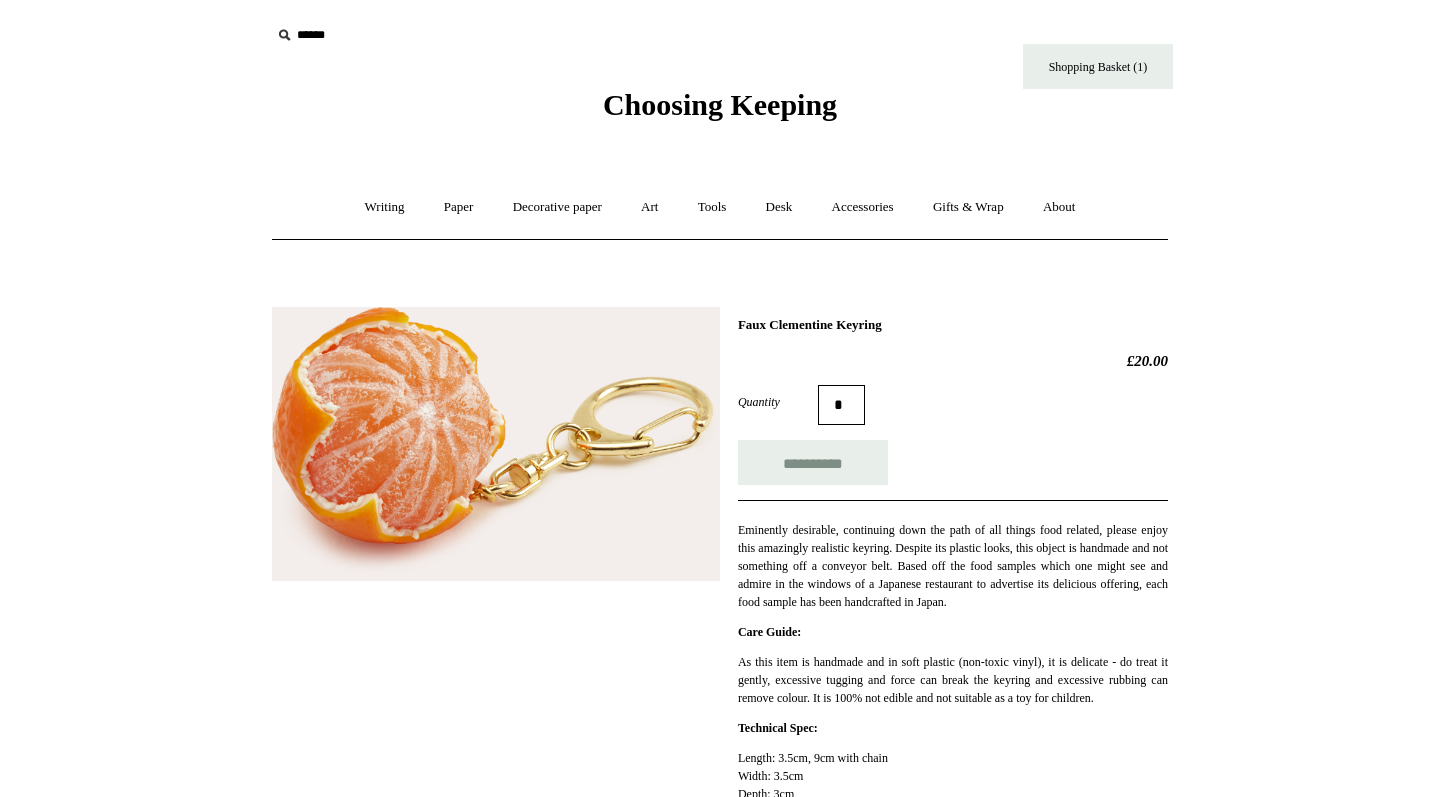 click on "Choosing Keeping" at bounding box center [720, 61] 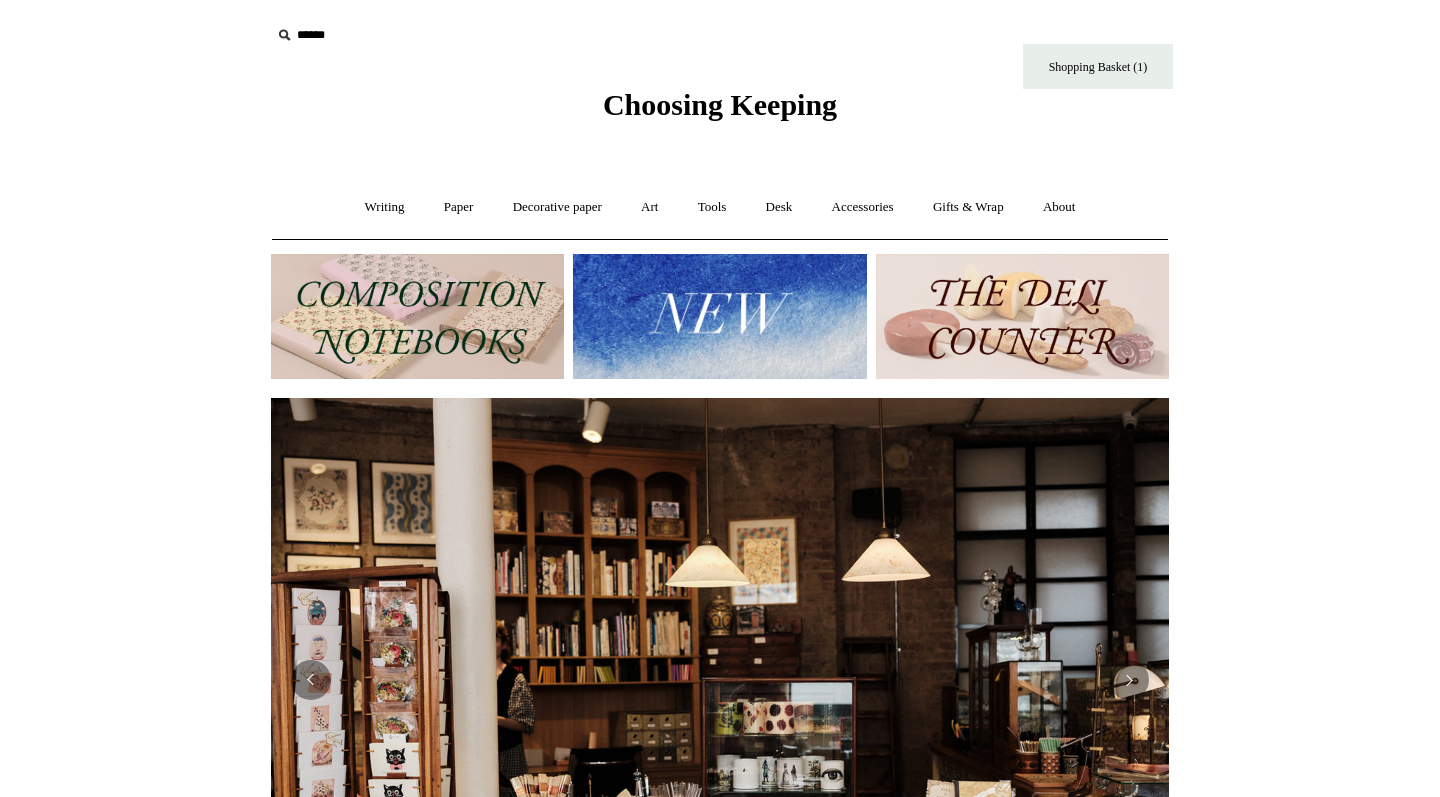 scroll, scrollTop: 0, scrollLeft: 0, axis: both 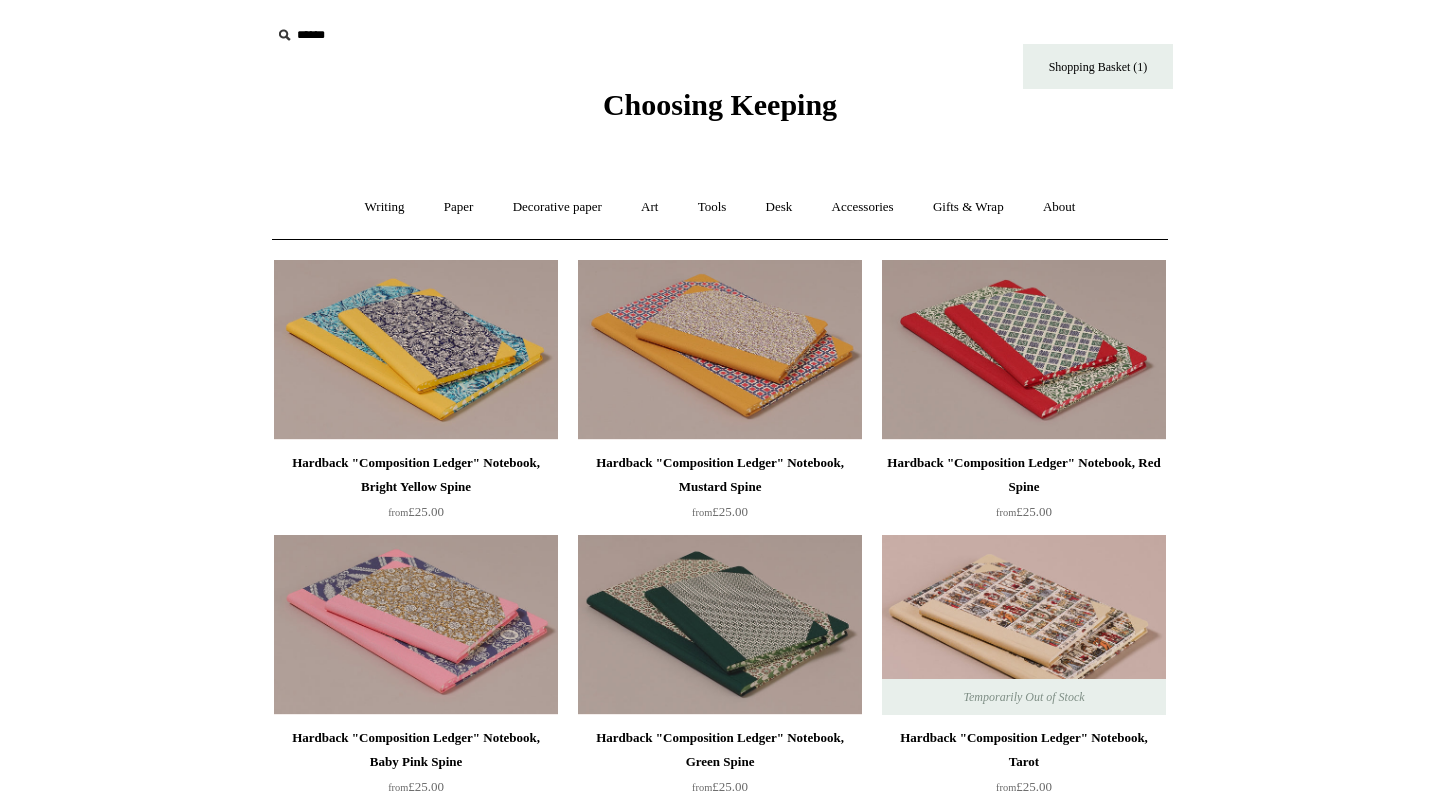 click on "Menu
Choosing Keeping
*
Shipping Information
Shopping Basket (1)
*
⤺
+" at bounding box center [720, 2766] 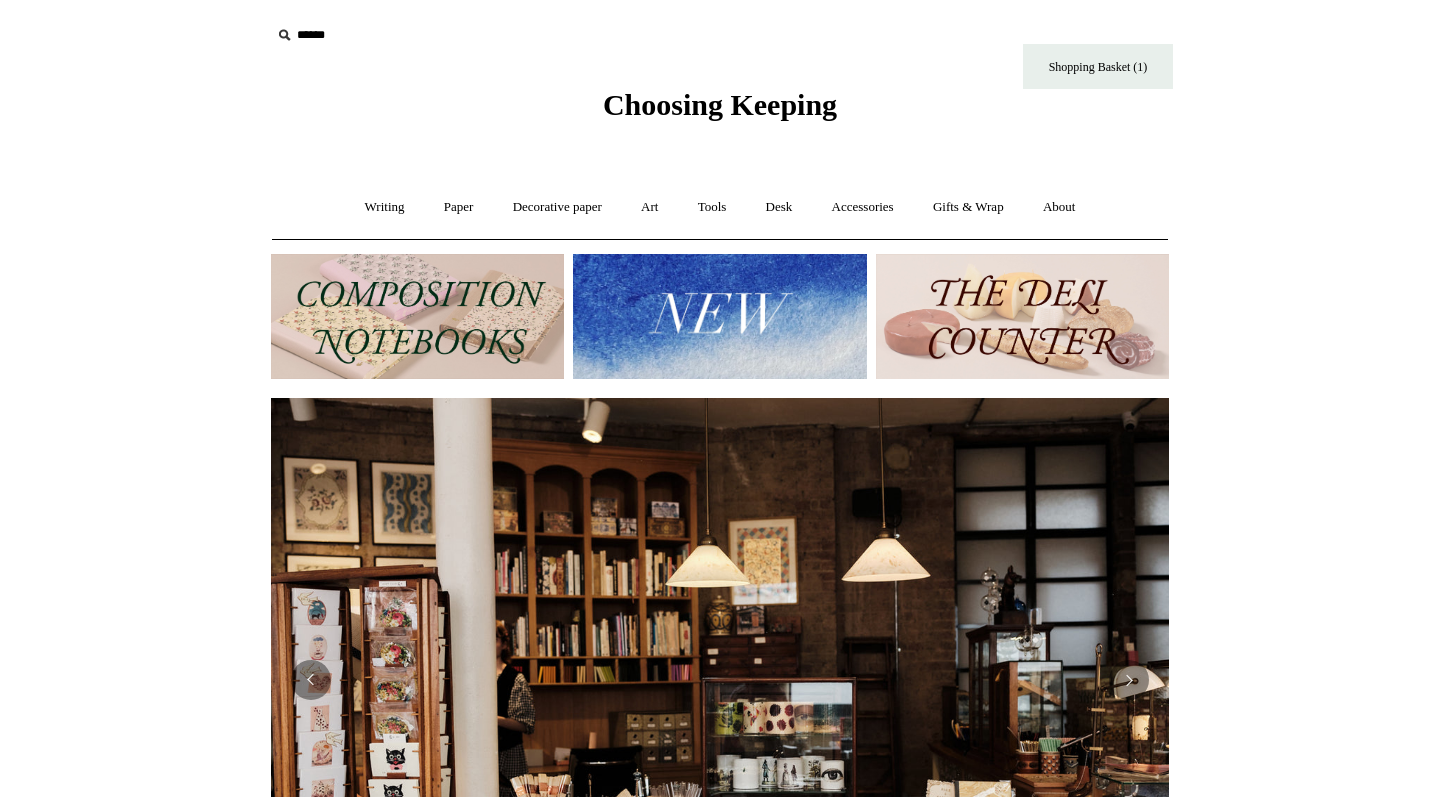 scroll, scrollTop: 0, scrollLeft: 0, axis: both 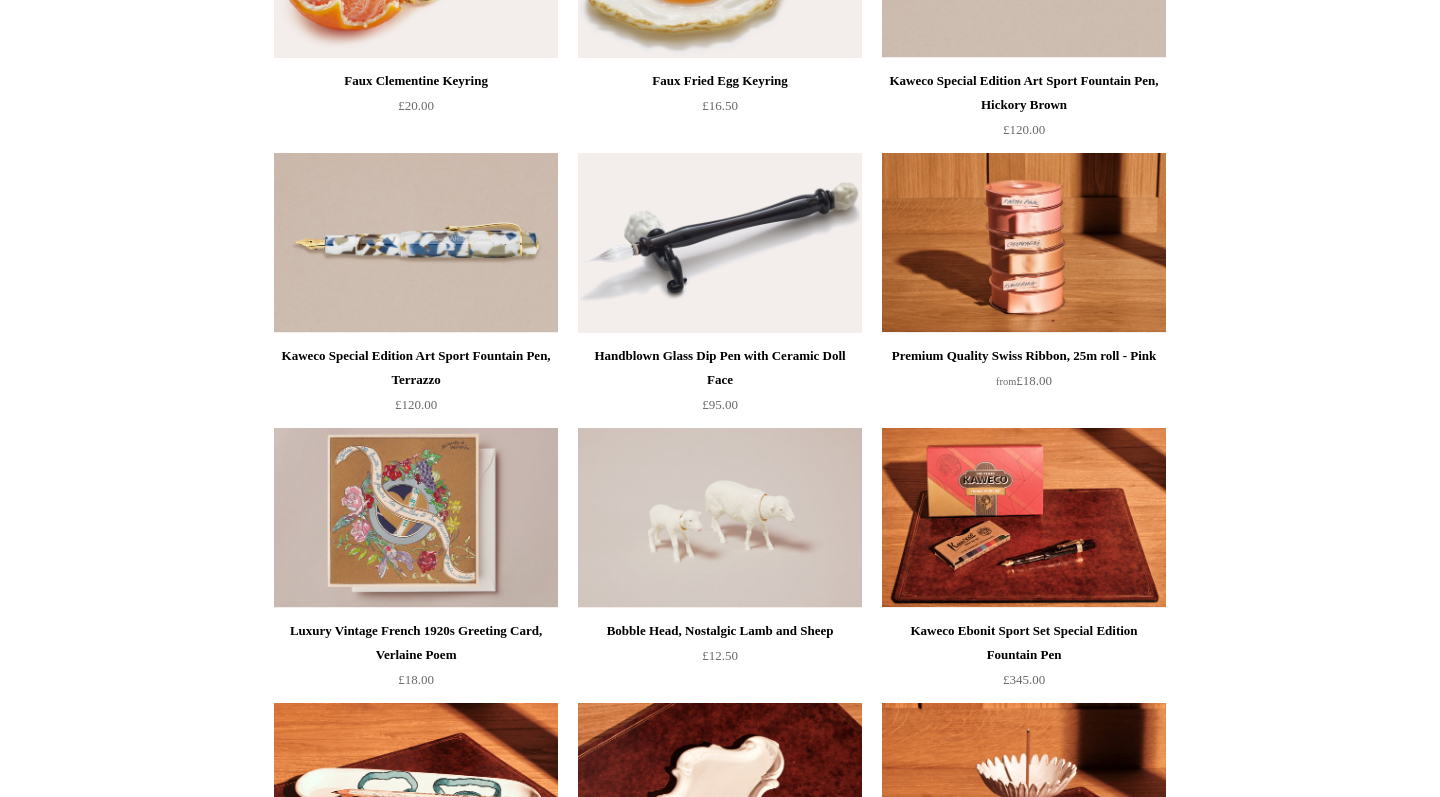 click on "Menu
Choosing Keeping
*
Shipping Information
Shopping Basket (1)
*
⤺
+ +" at bounding box center [720, 1422] 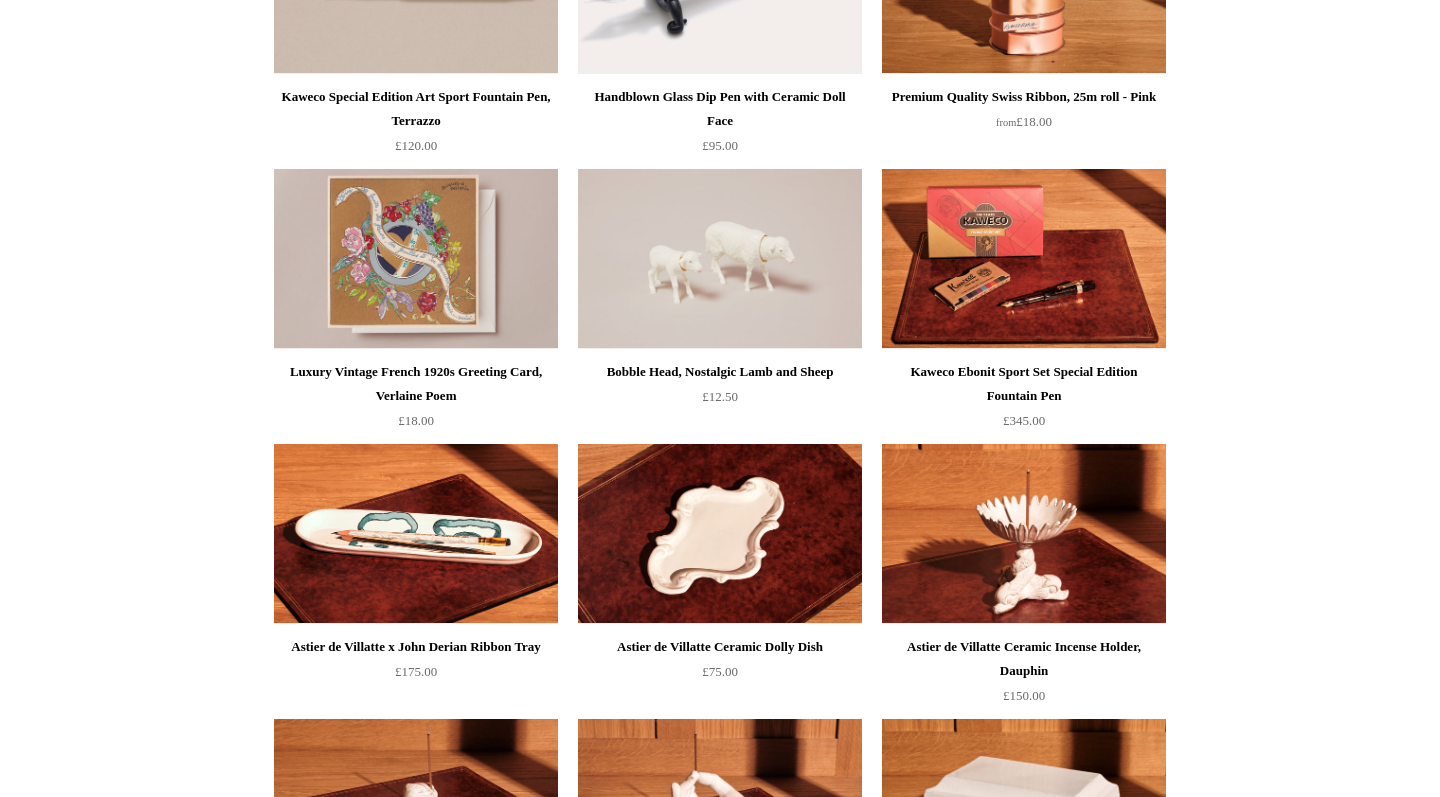 scroll, scrollTop: 1490, scrollLeft: 0, axis: vertical 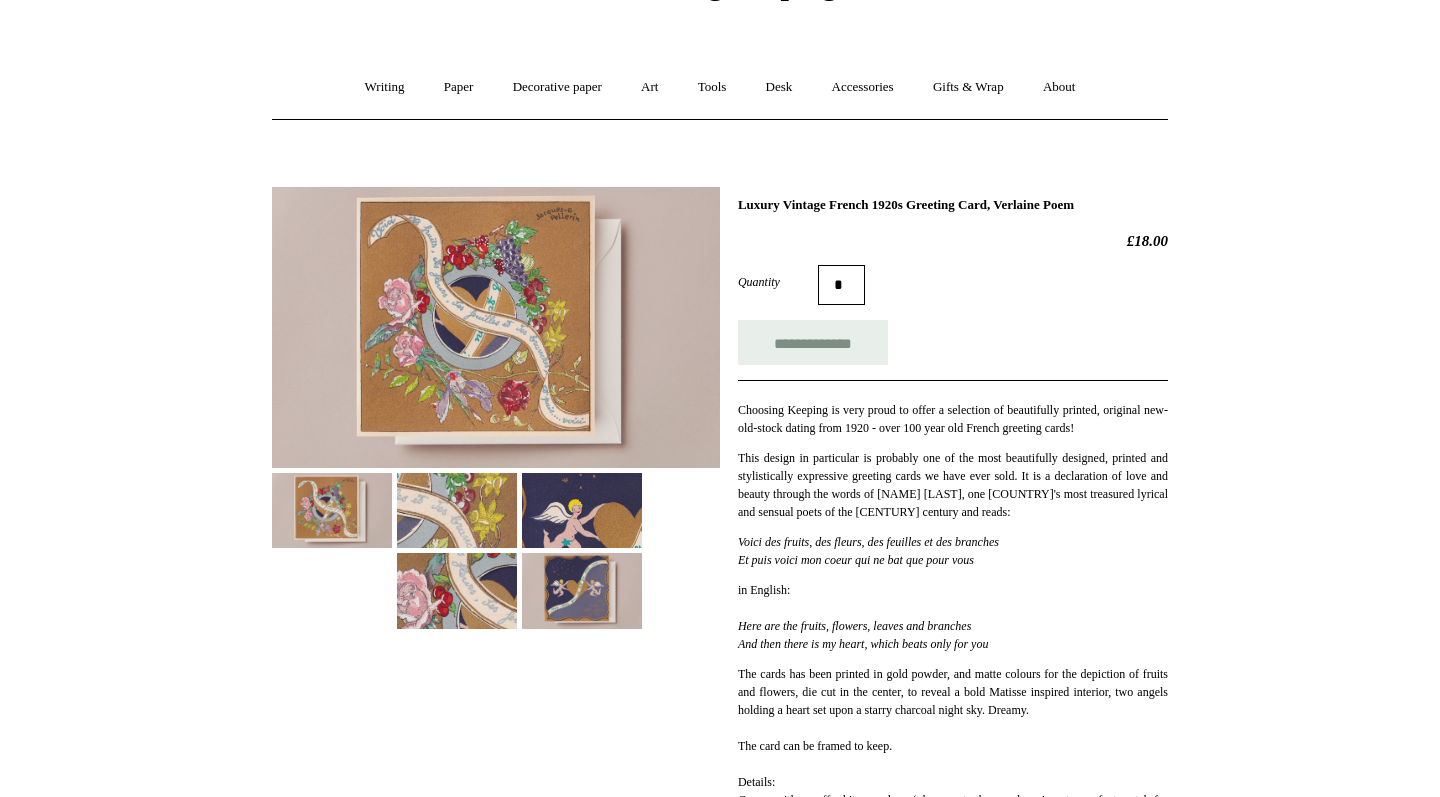 click at bounding box center (457, 510) 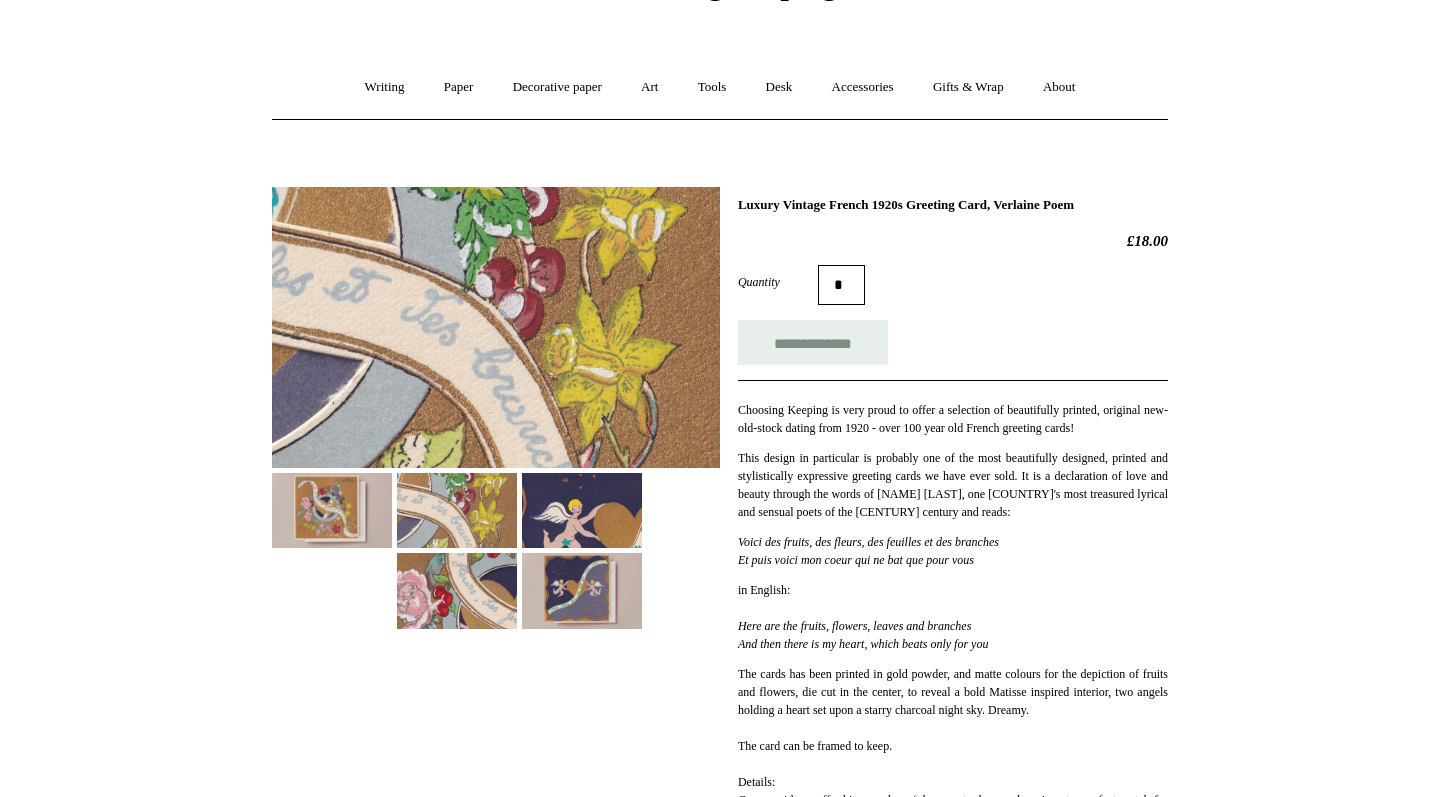 click at bounding box center [582, 510] 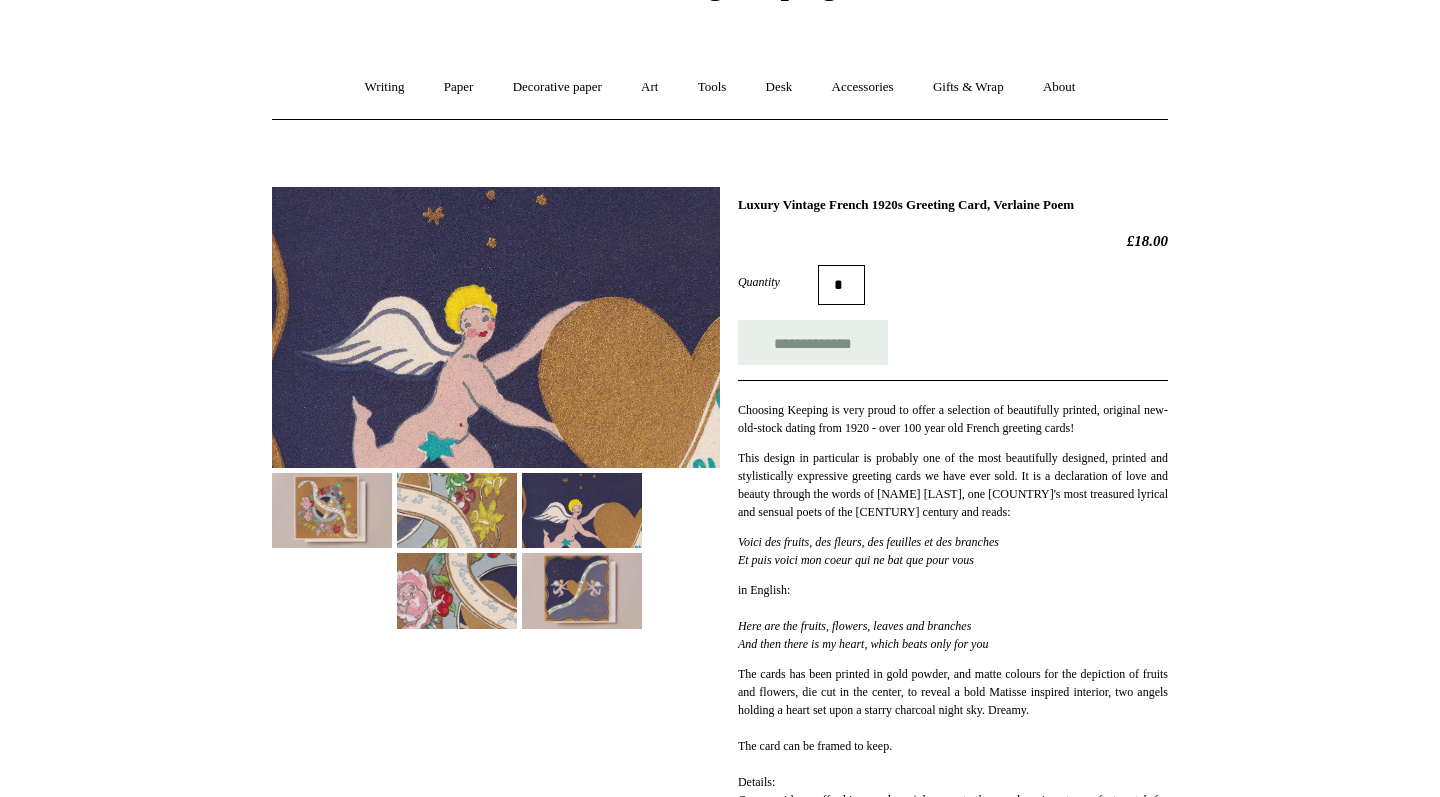 click at bounding box center [582, 590] 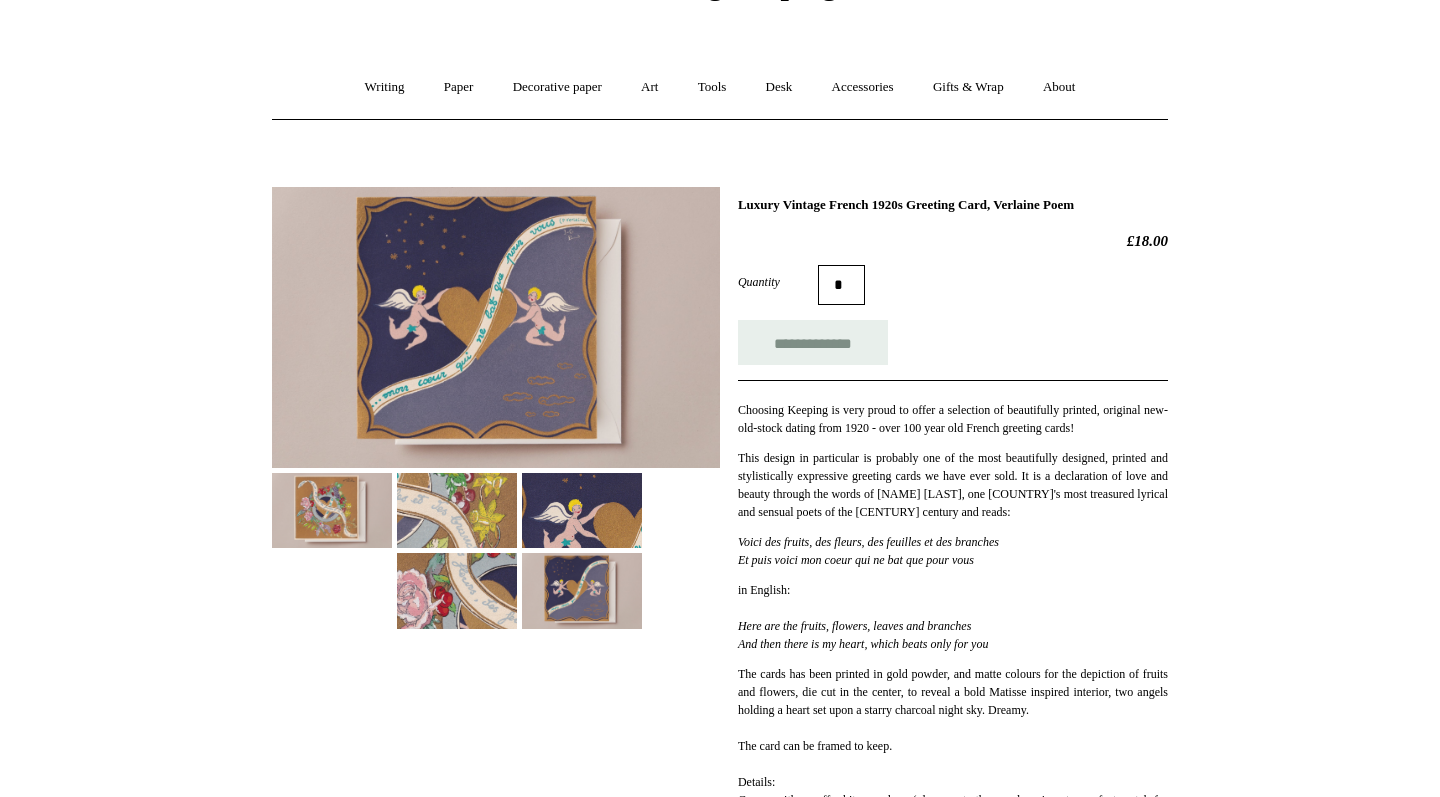 click at bounding box center [332, 510] 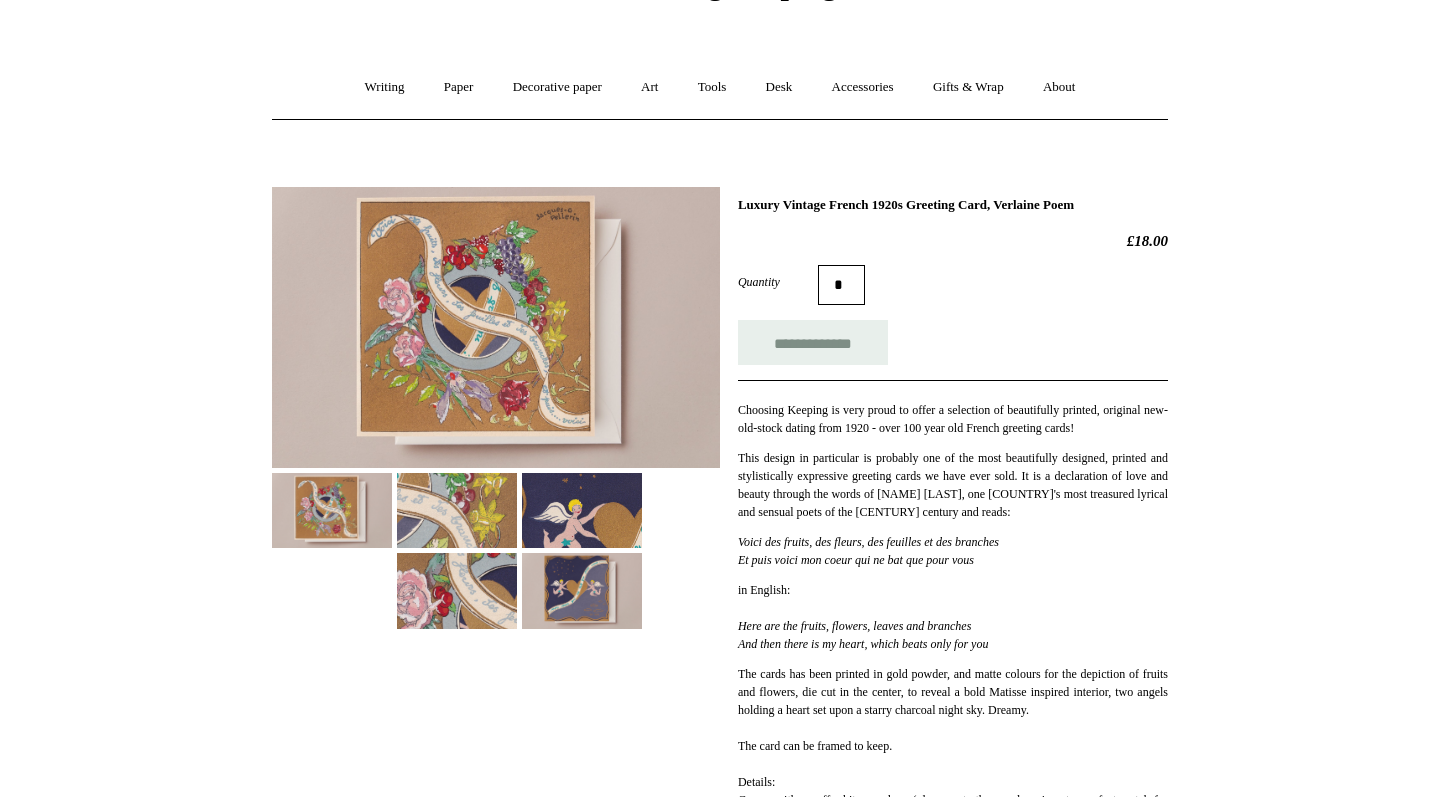 click at bounding box center (496, 328) 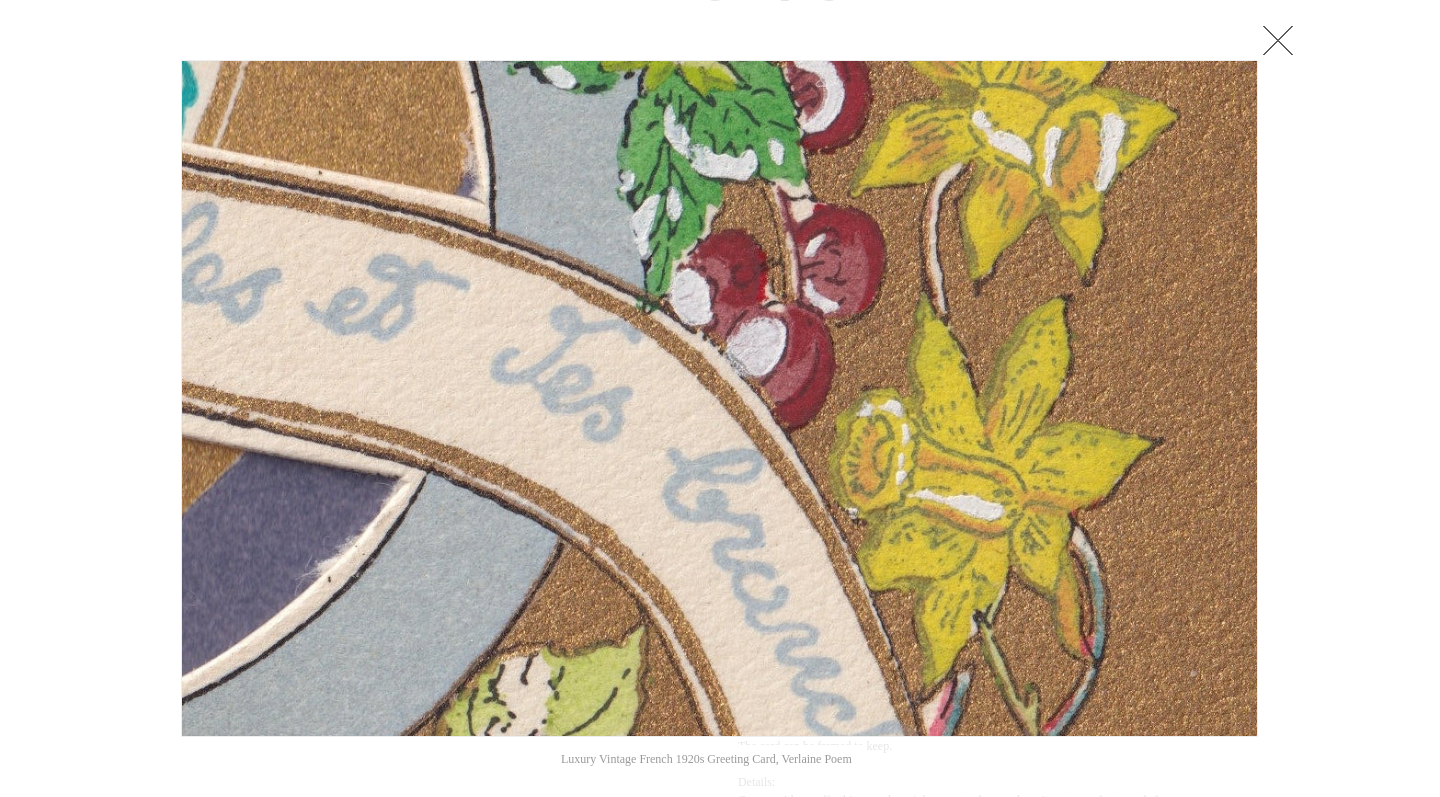click at bounding box center [1278, 40] 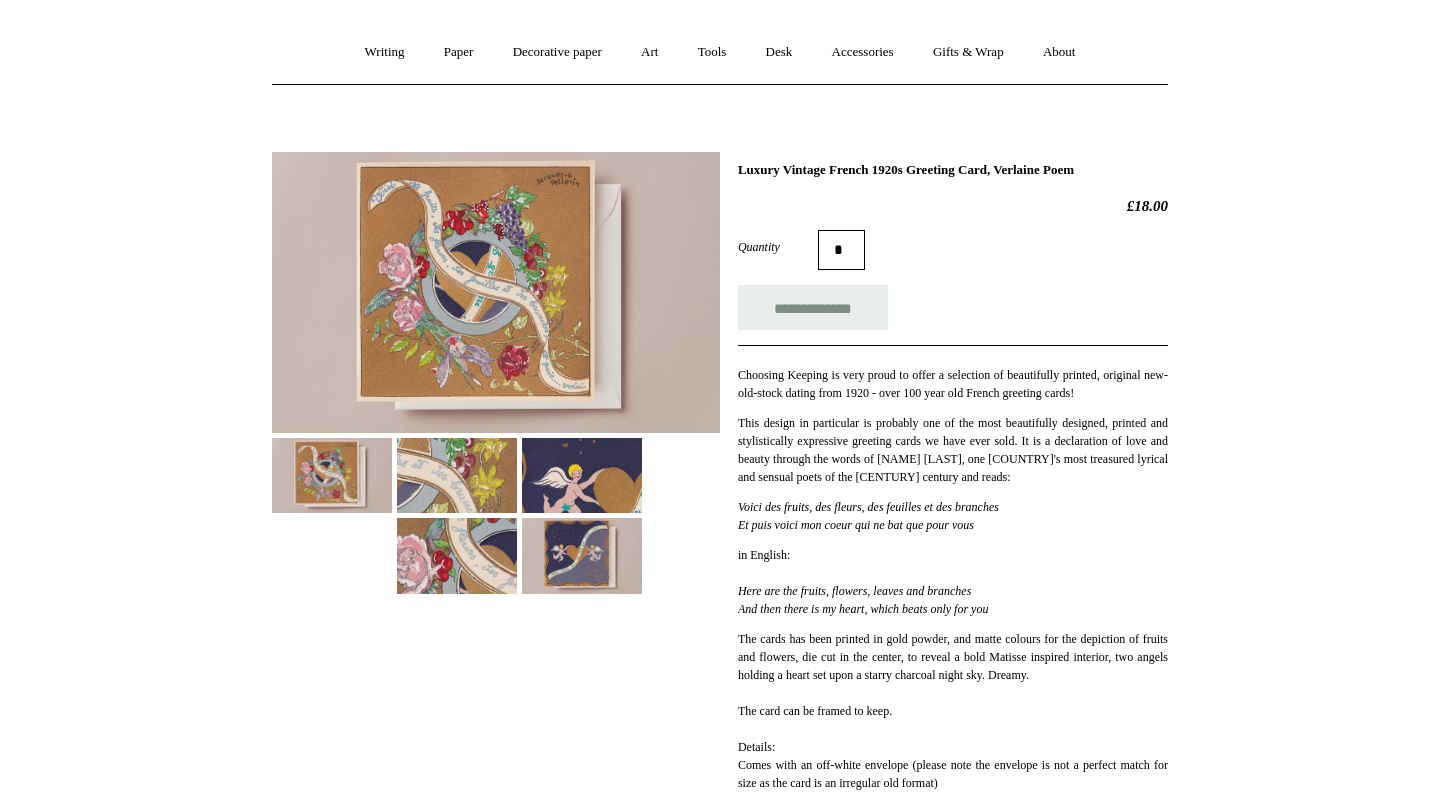 scroll, scrollTop: 163, scrollLeft: 0, axis: vertical 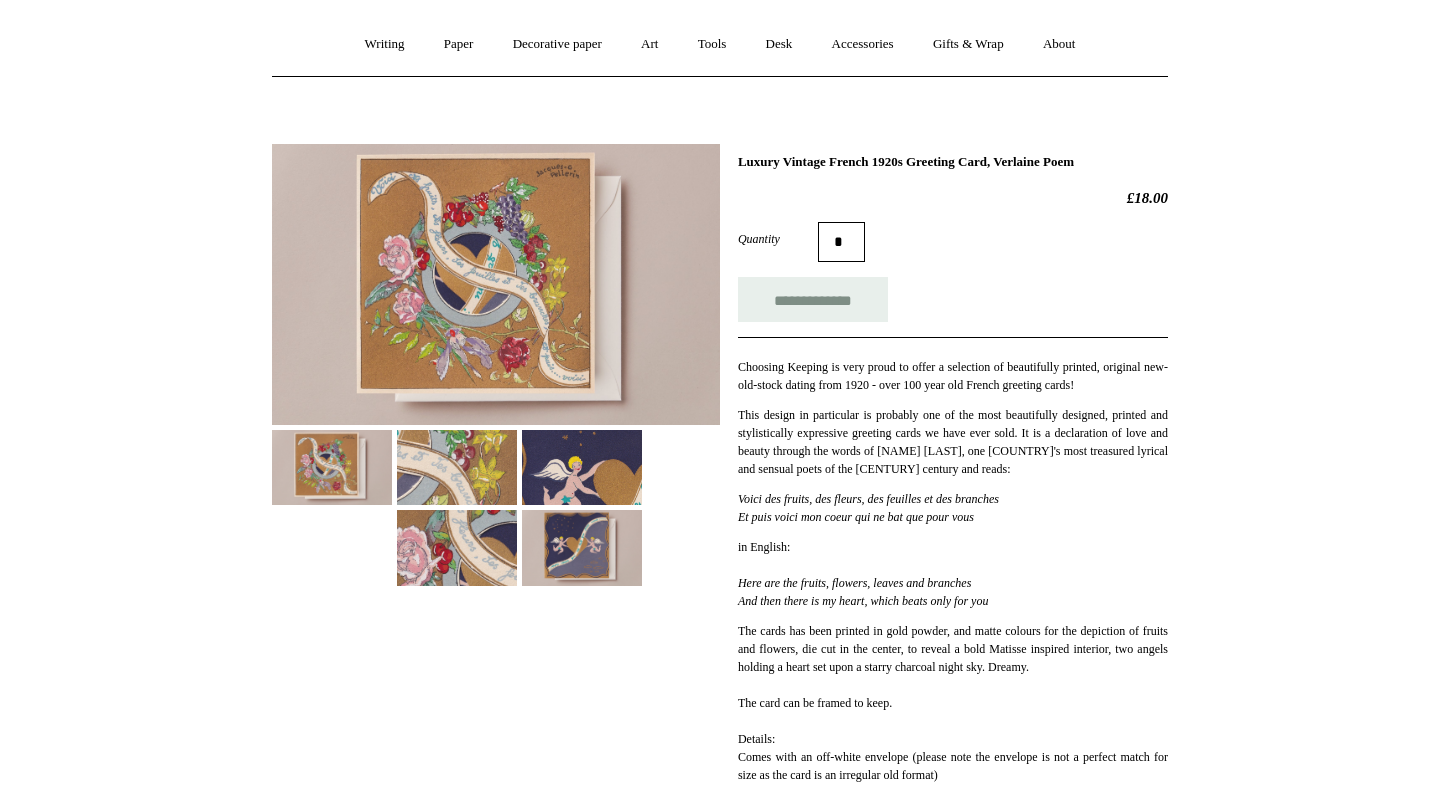 click at bounding box center (582, 467) 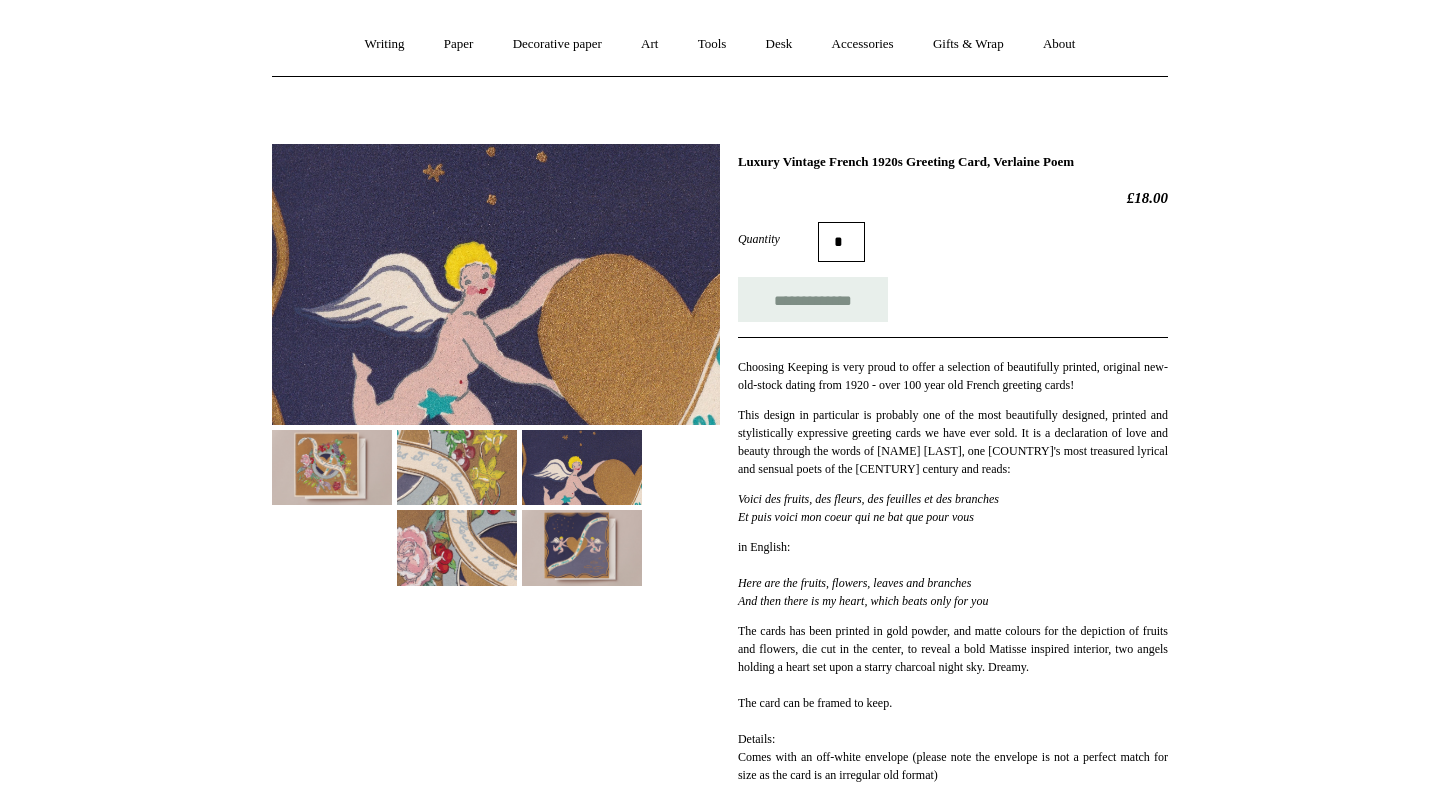 click at bounding box center (496, 284) 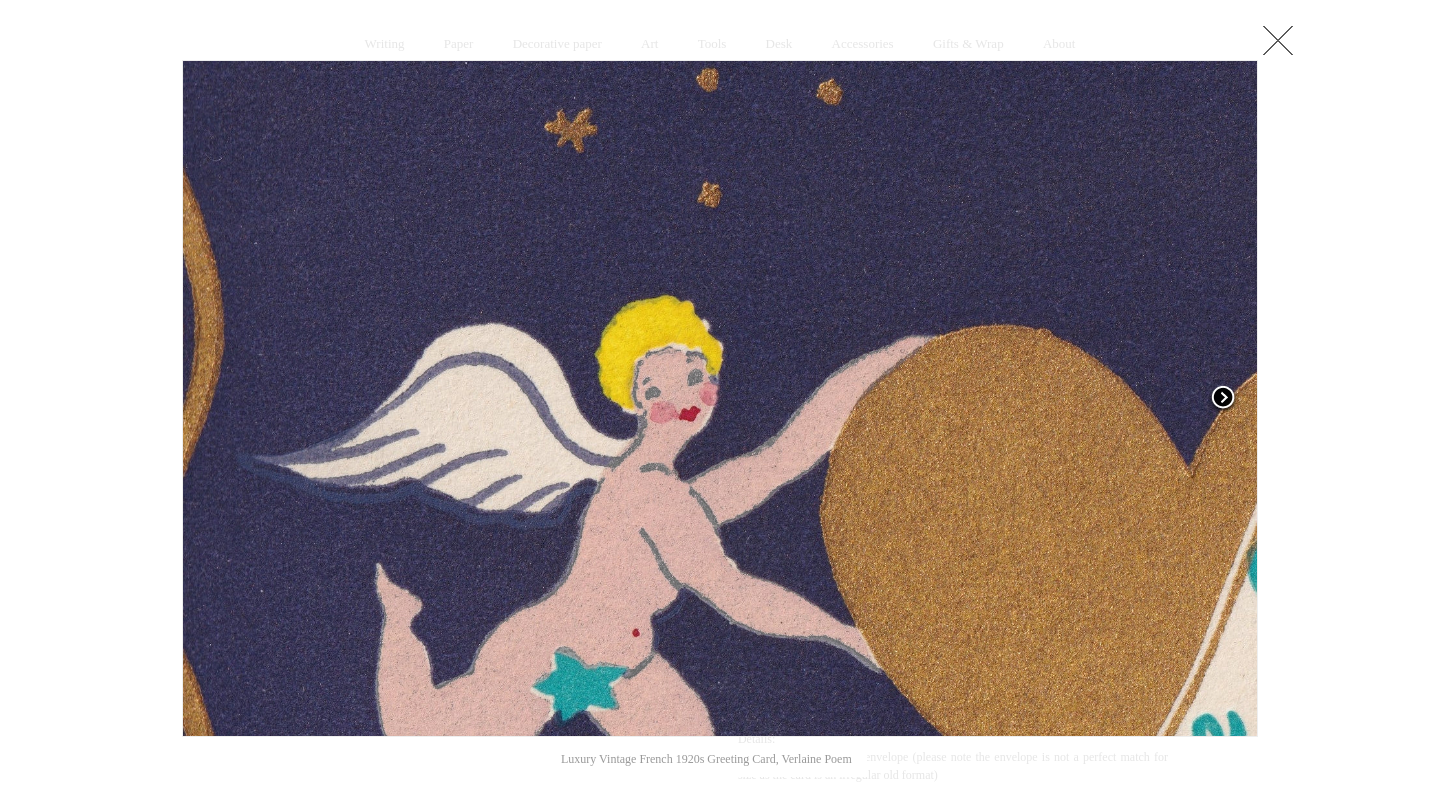 click at bounding box center (1223, 399) 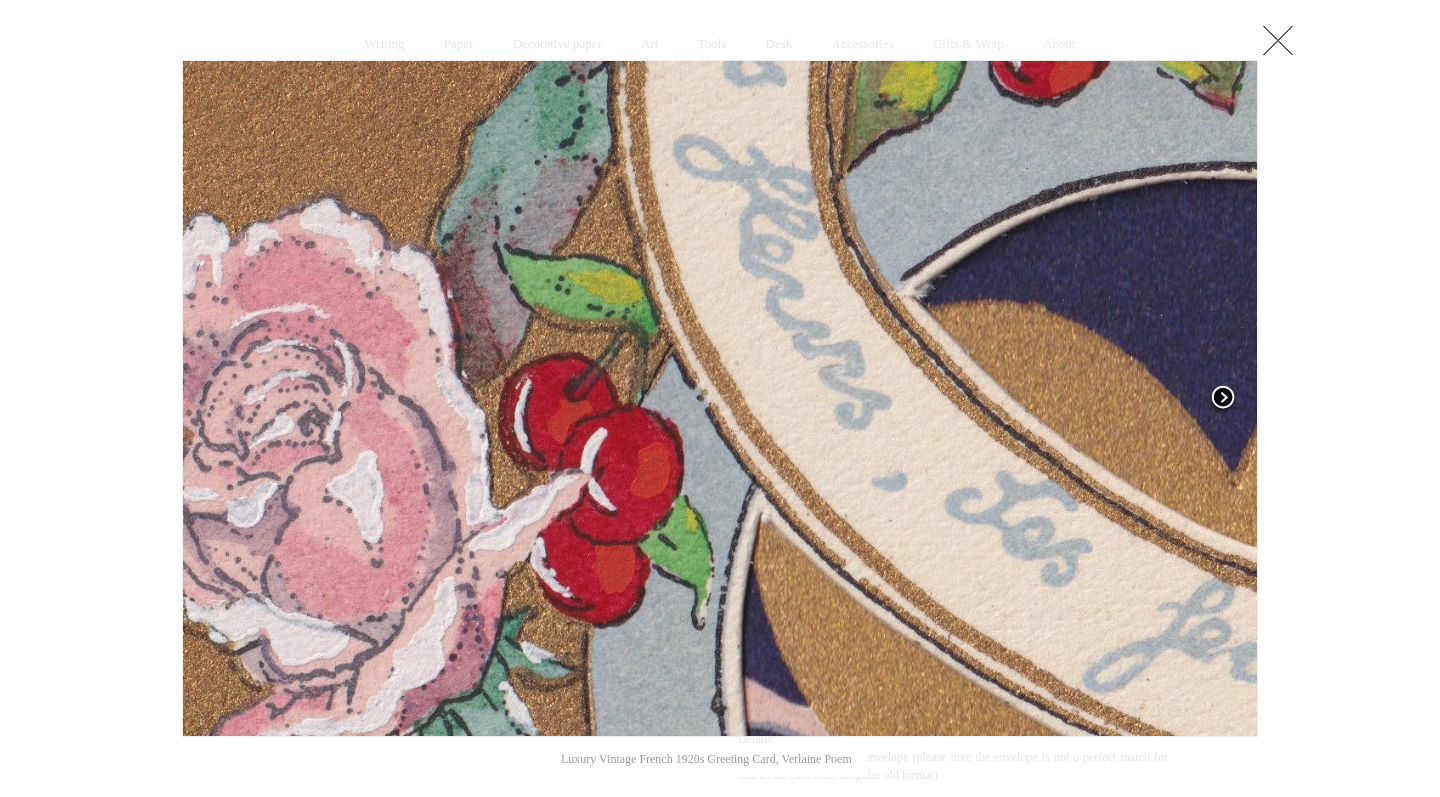 click at bounding box center (1223, 399) 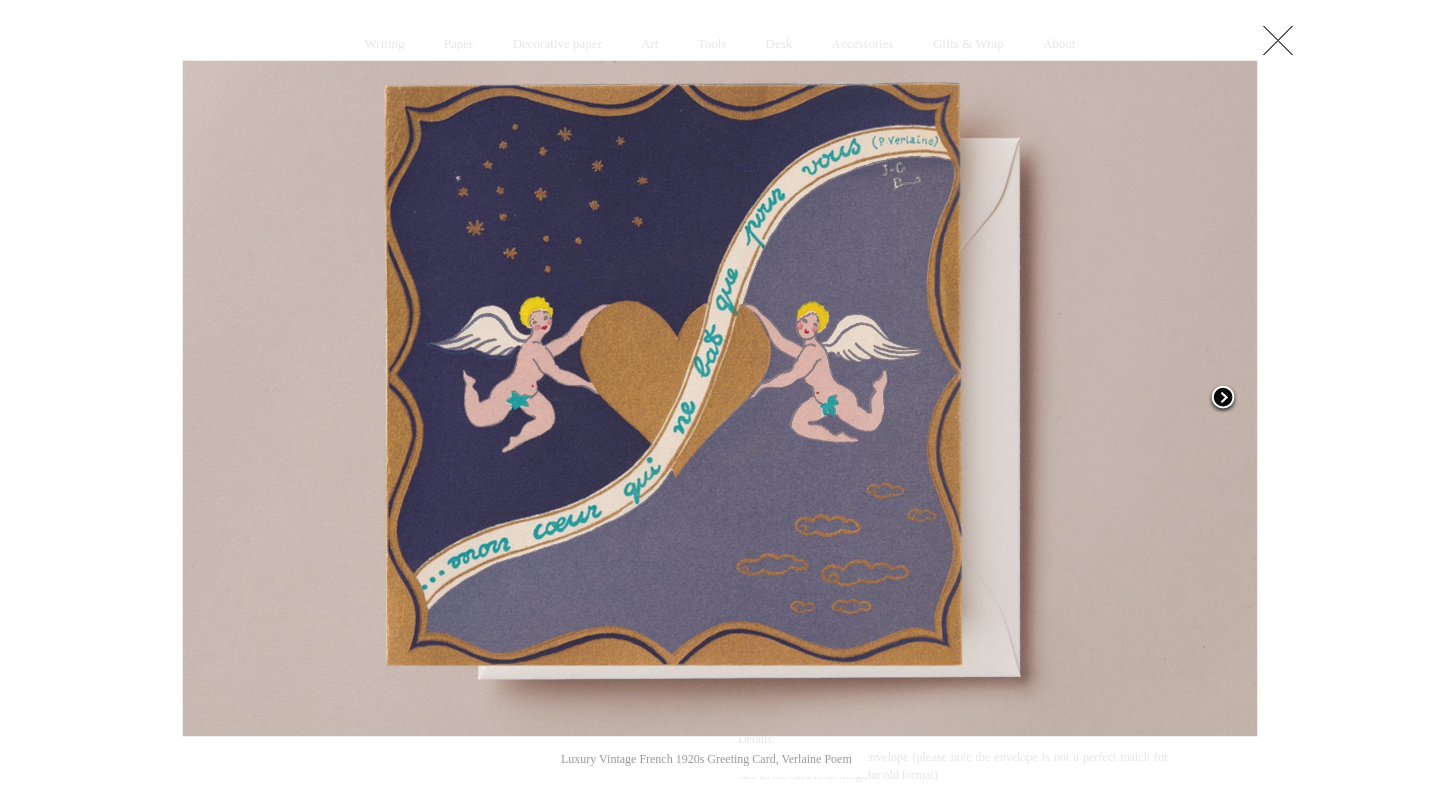 click at bounding box center [1223, 399] 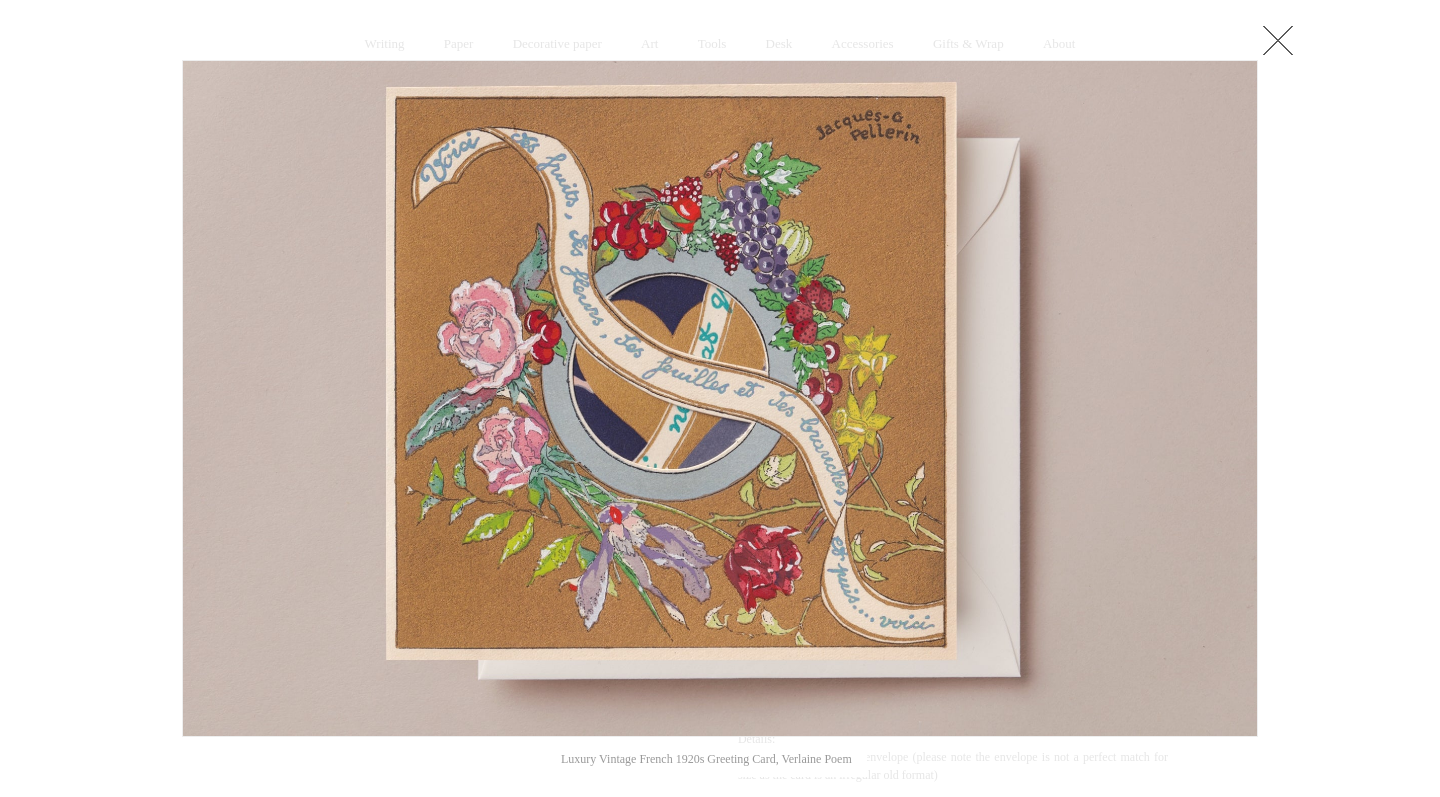 click at bounding box center [720, 658] 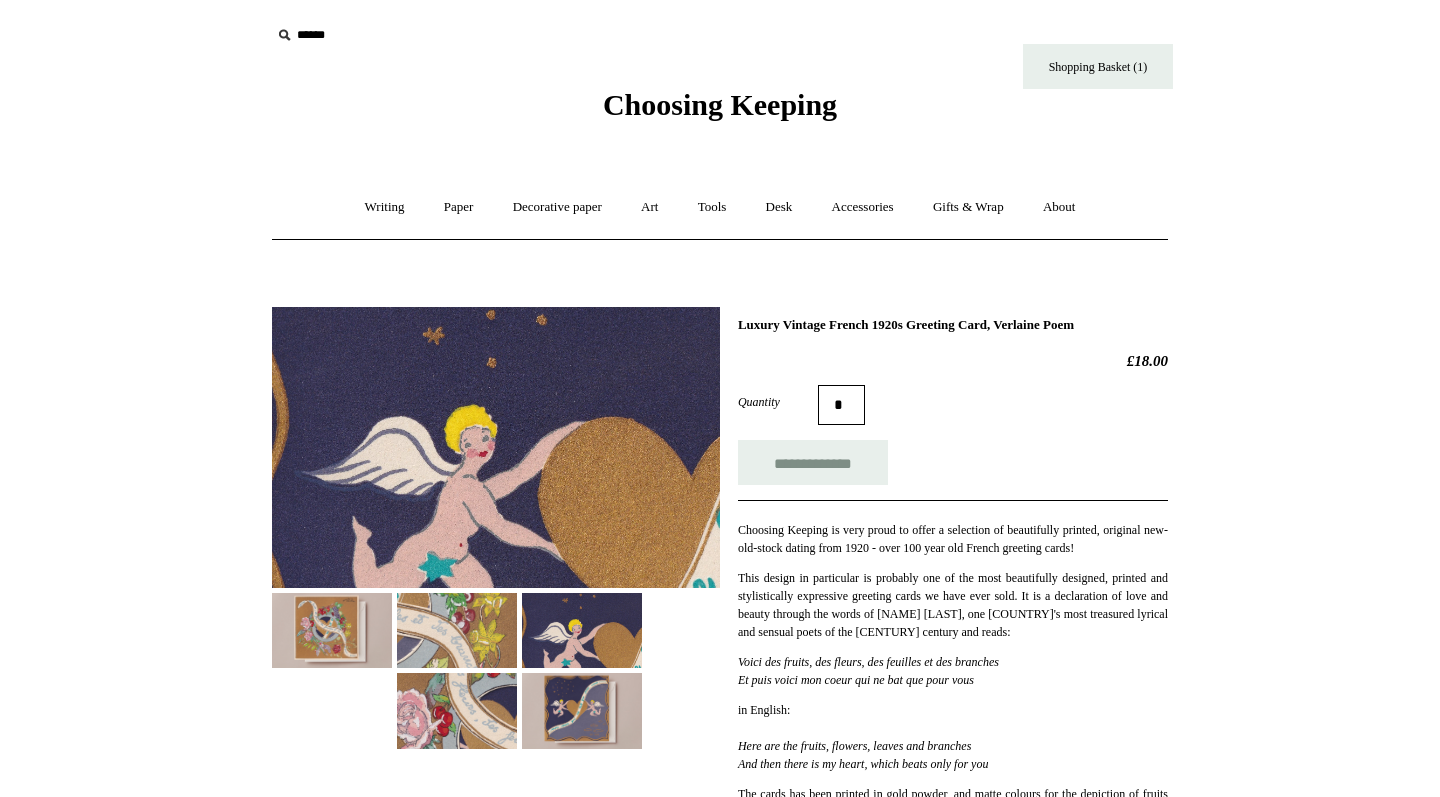 scroll, scrollTop: 0, scrollLeft: 0, axis: both 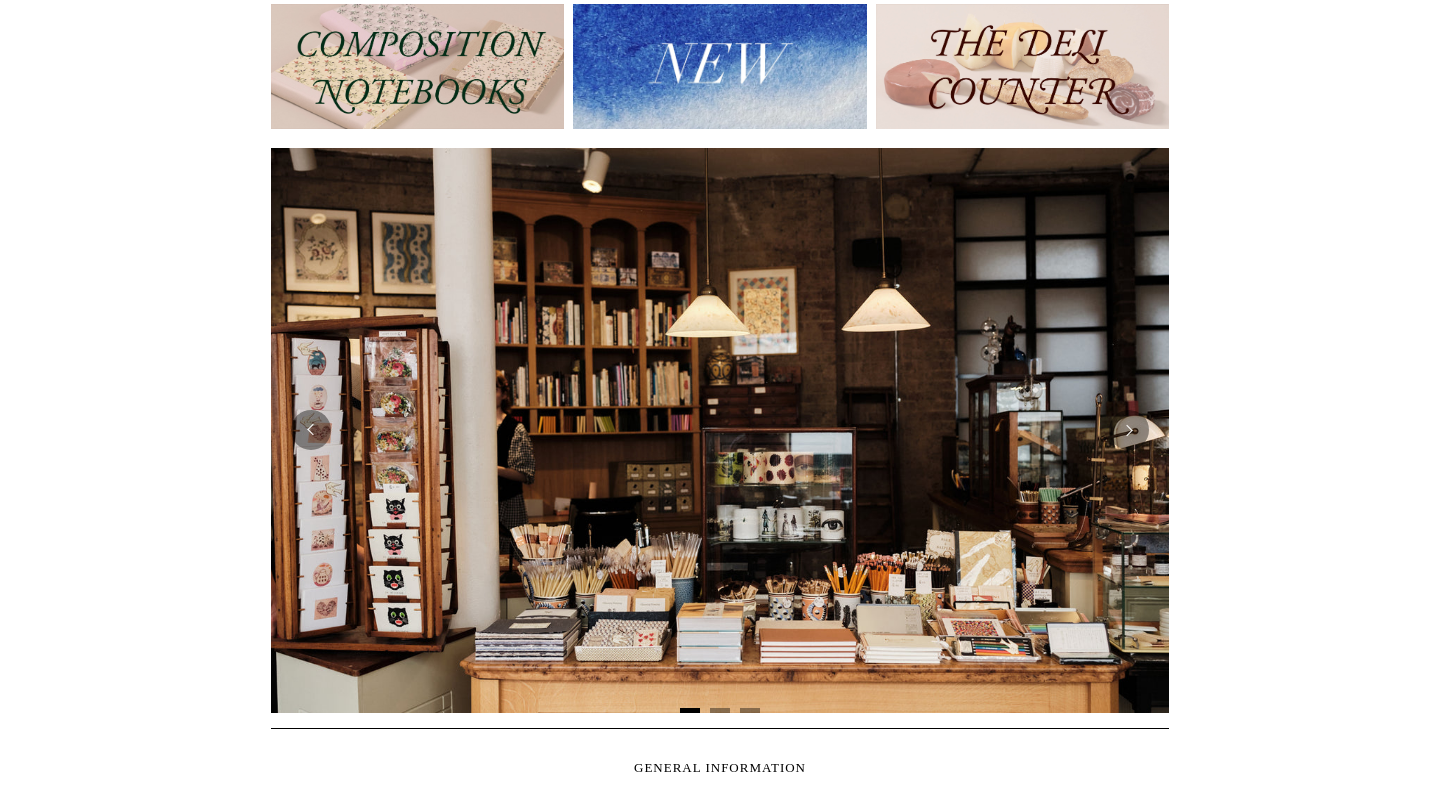 click at bounding box center [720, 430] 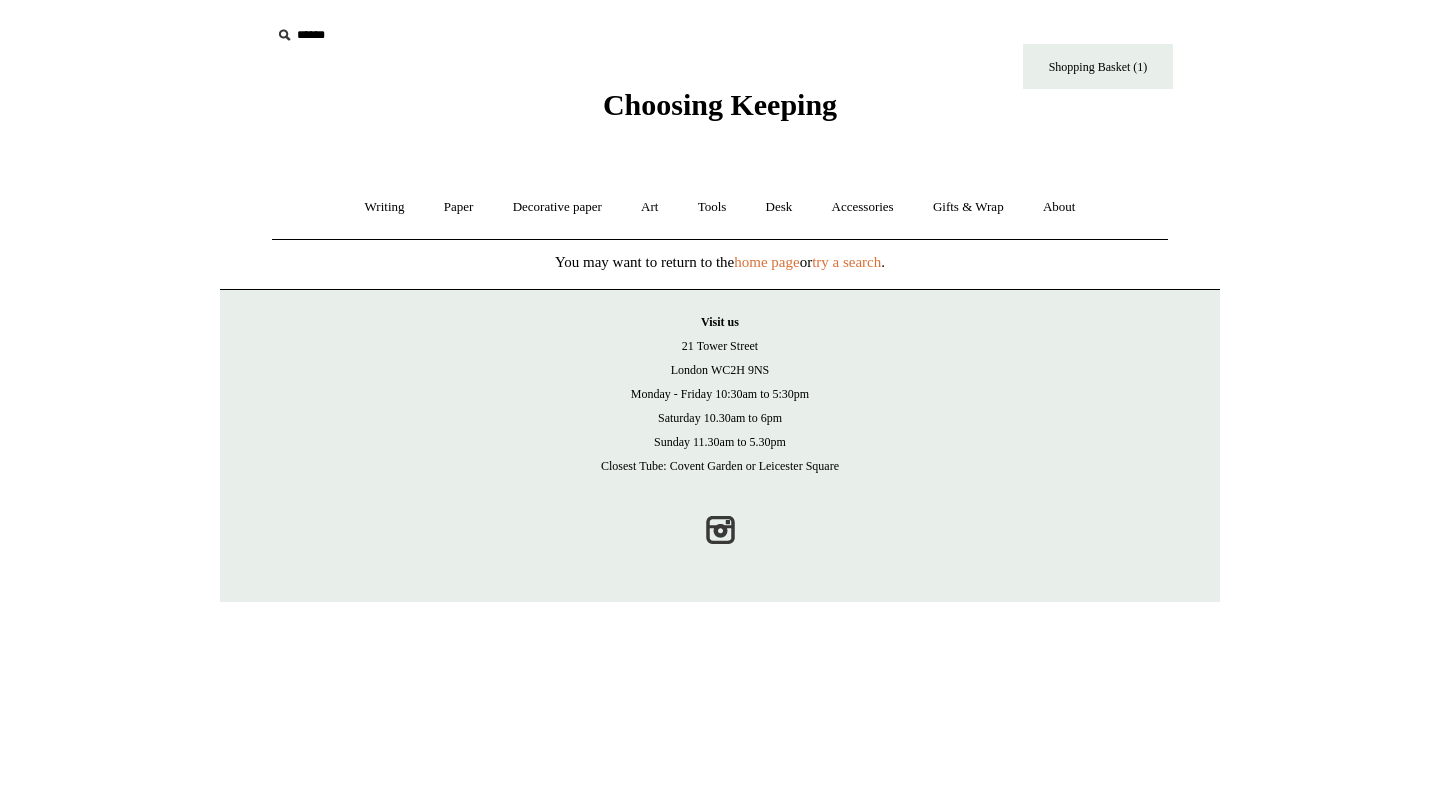 scroll, scrollTop: 0, scrollLeft: 0, axis: both 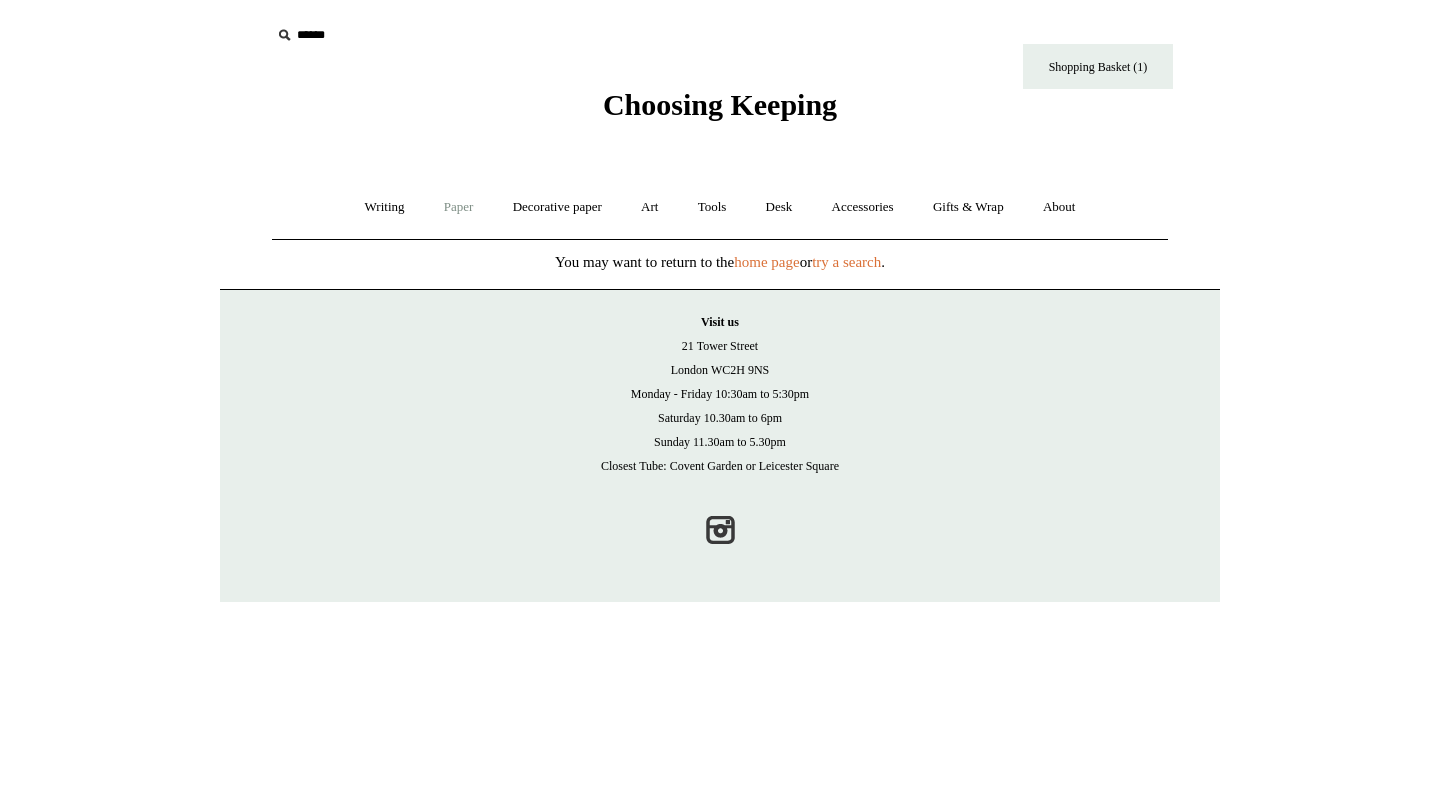 click on "Paper +" at bounding box center (459, 207) 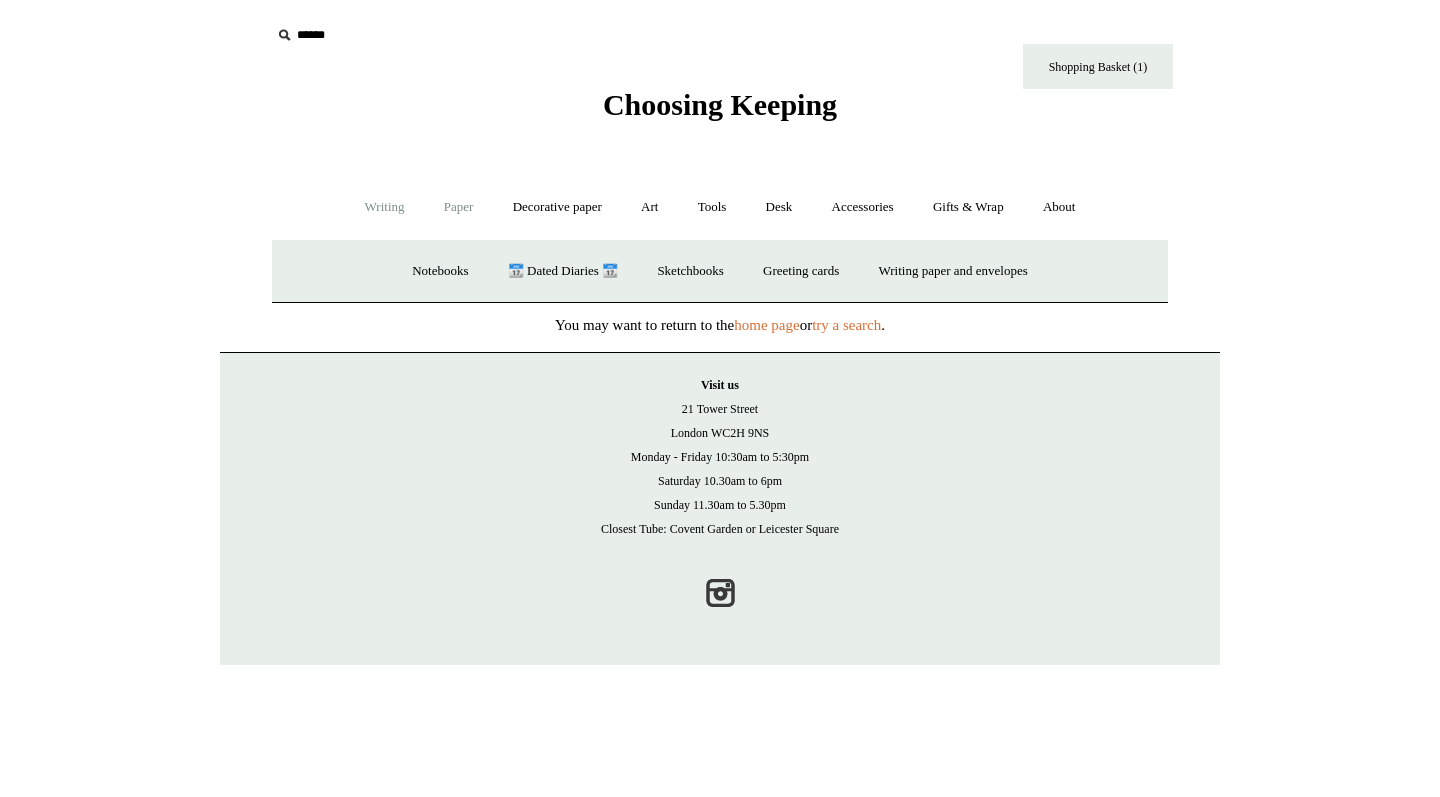 click on "Writing +" at bounding box center (385, 207) 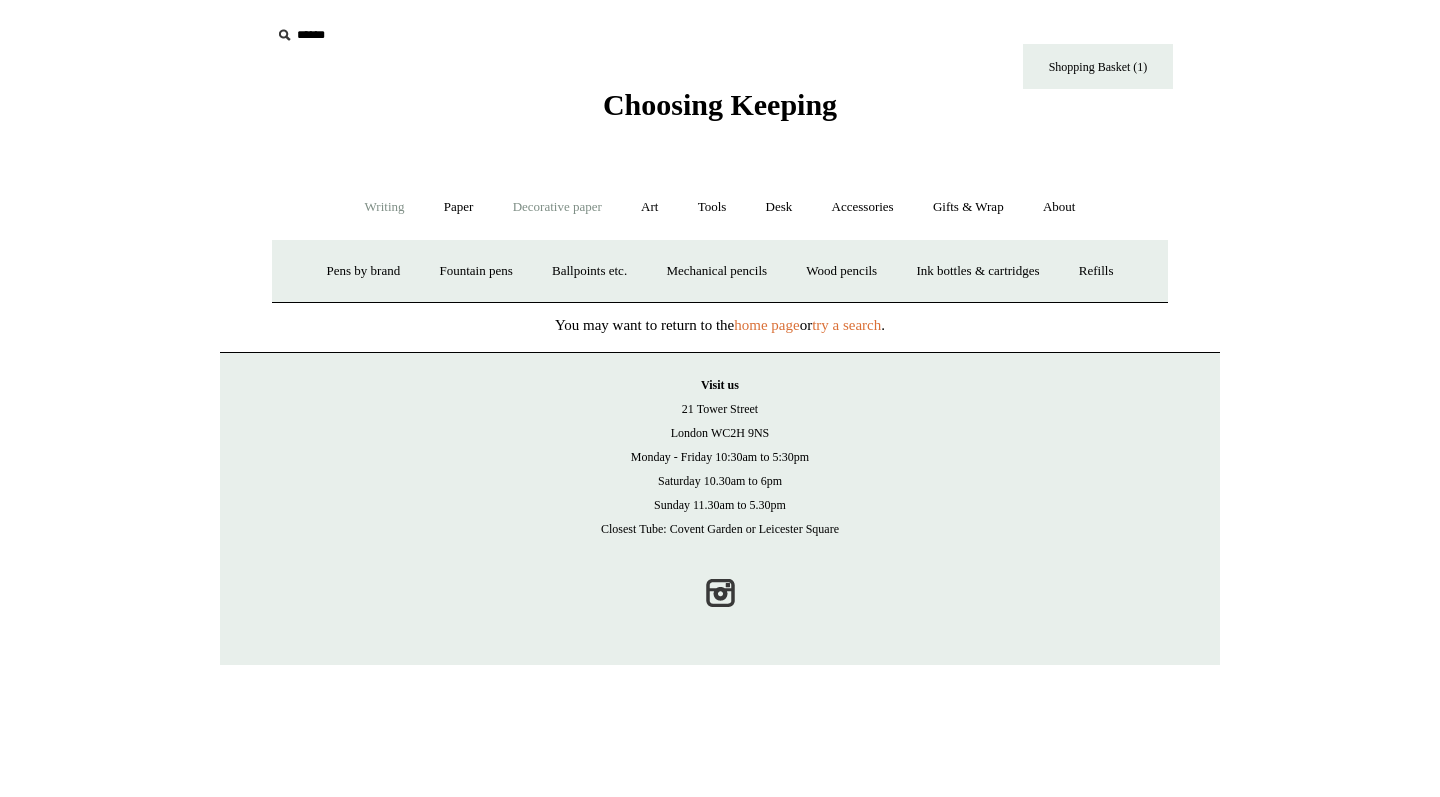 click on "Decorative paper +" at bounding box center [557, 207] 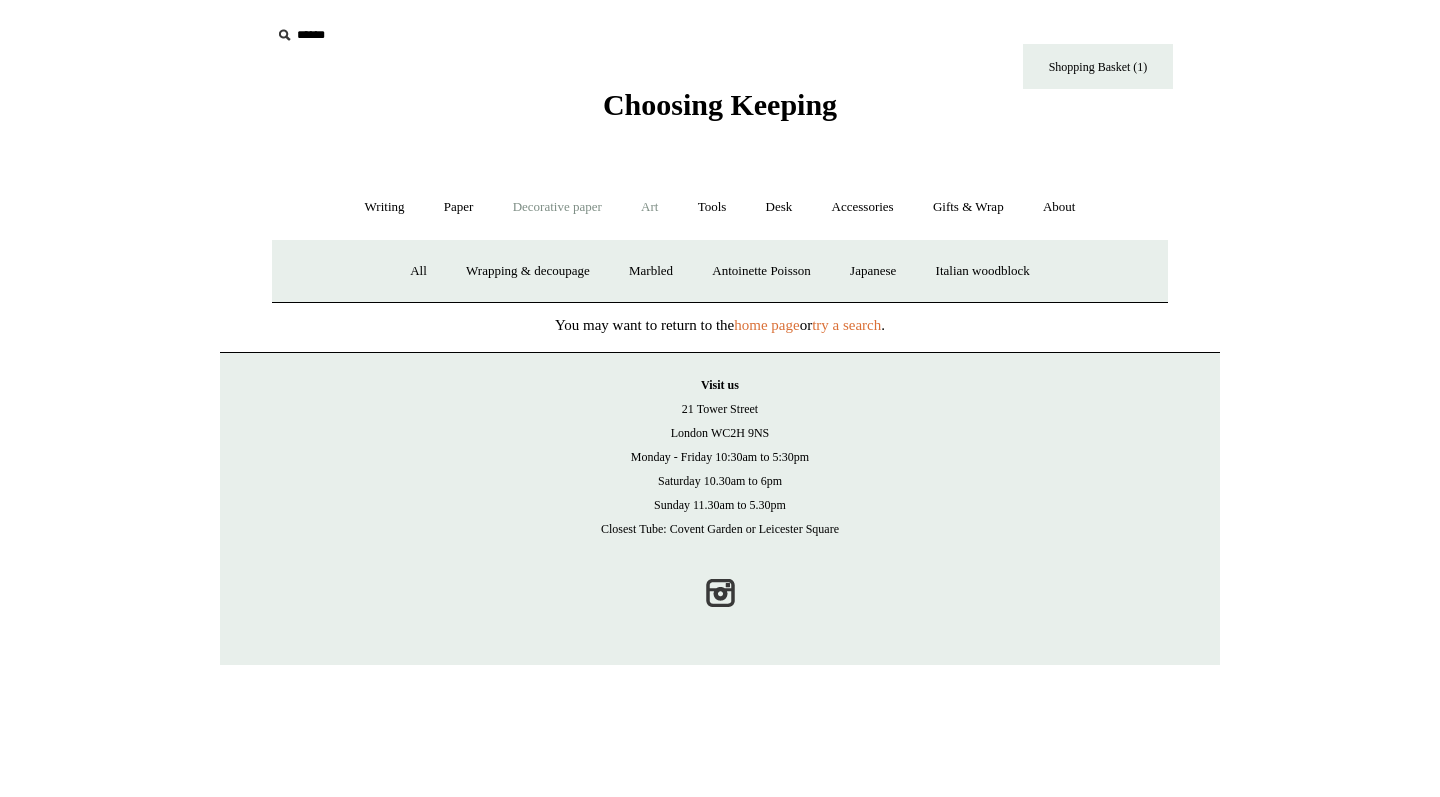 click on "Art +" at bounding box center (649, 207) 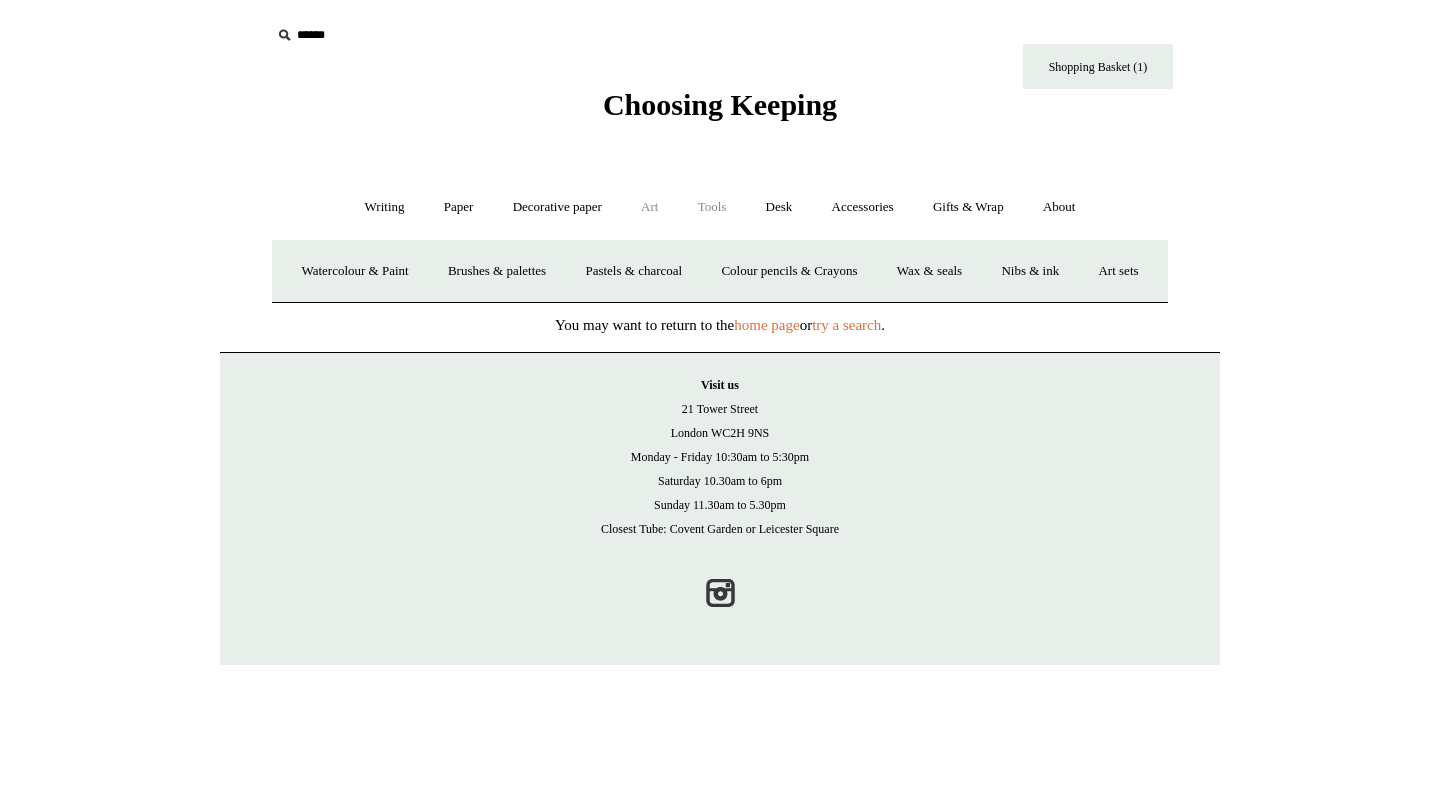 click on "Tools +" at bounding box center [712, 207] 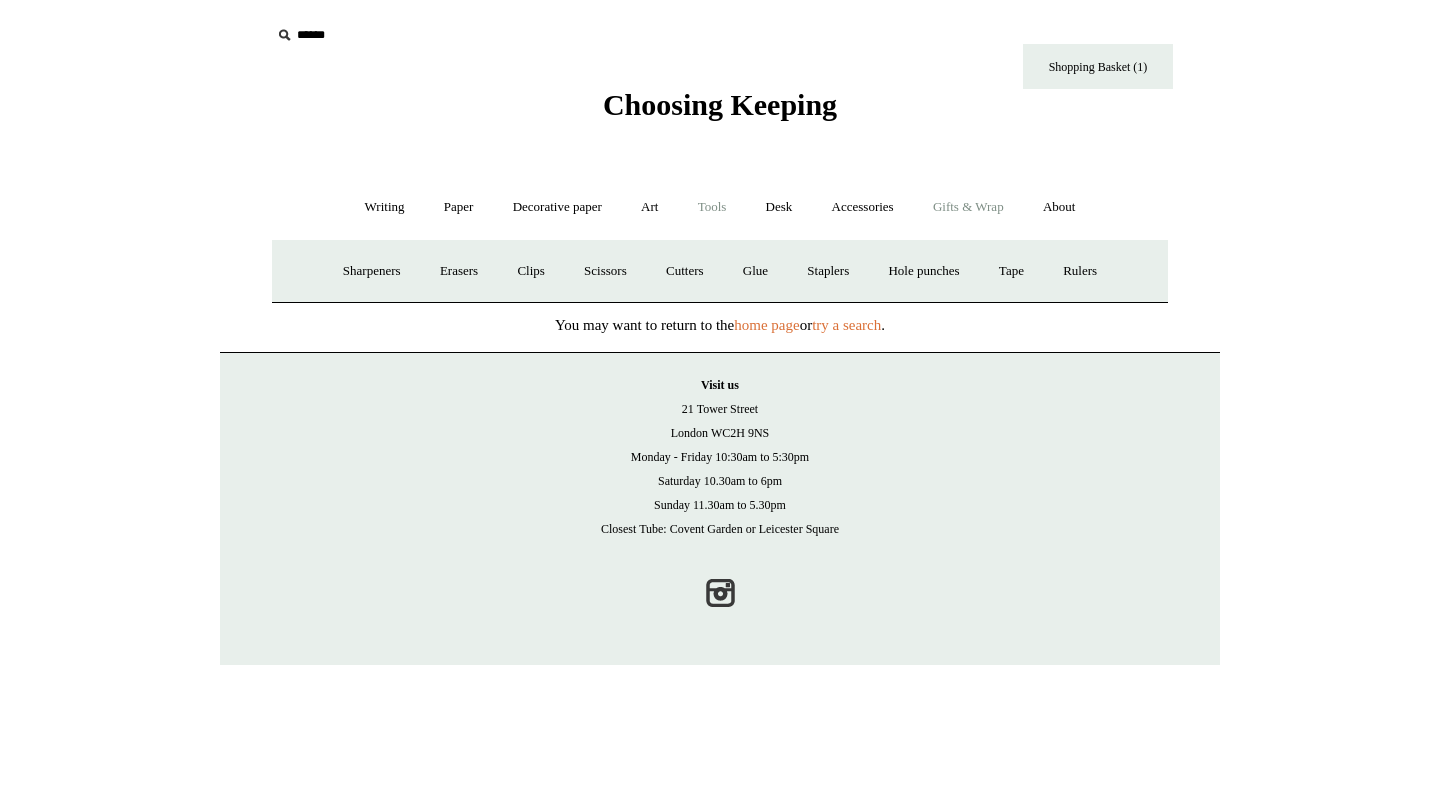 click on "Gifts & Wrap +" at bounding box center [968, 207] 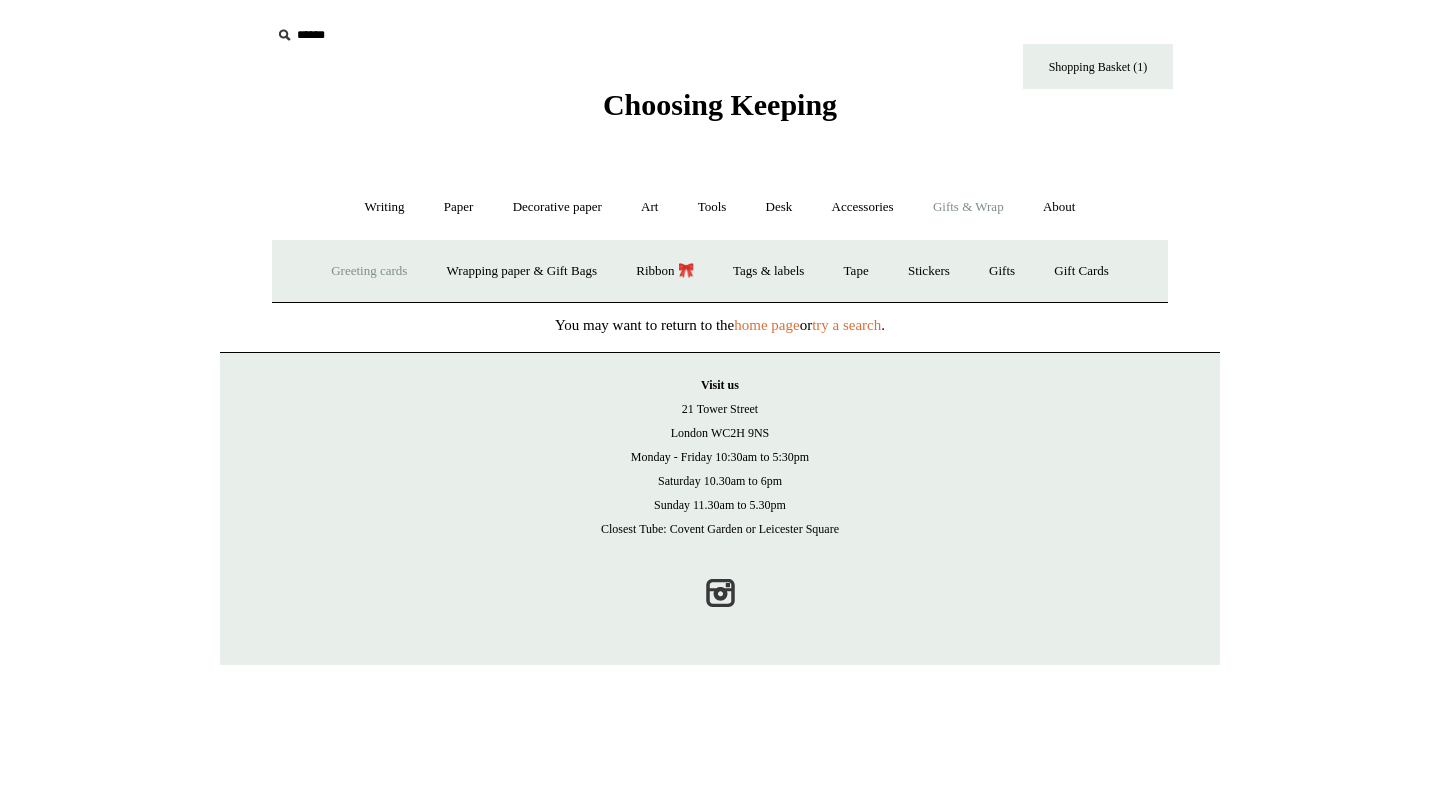click on "Greeting cards +" at bounding box center [369, 271] 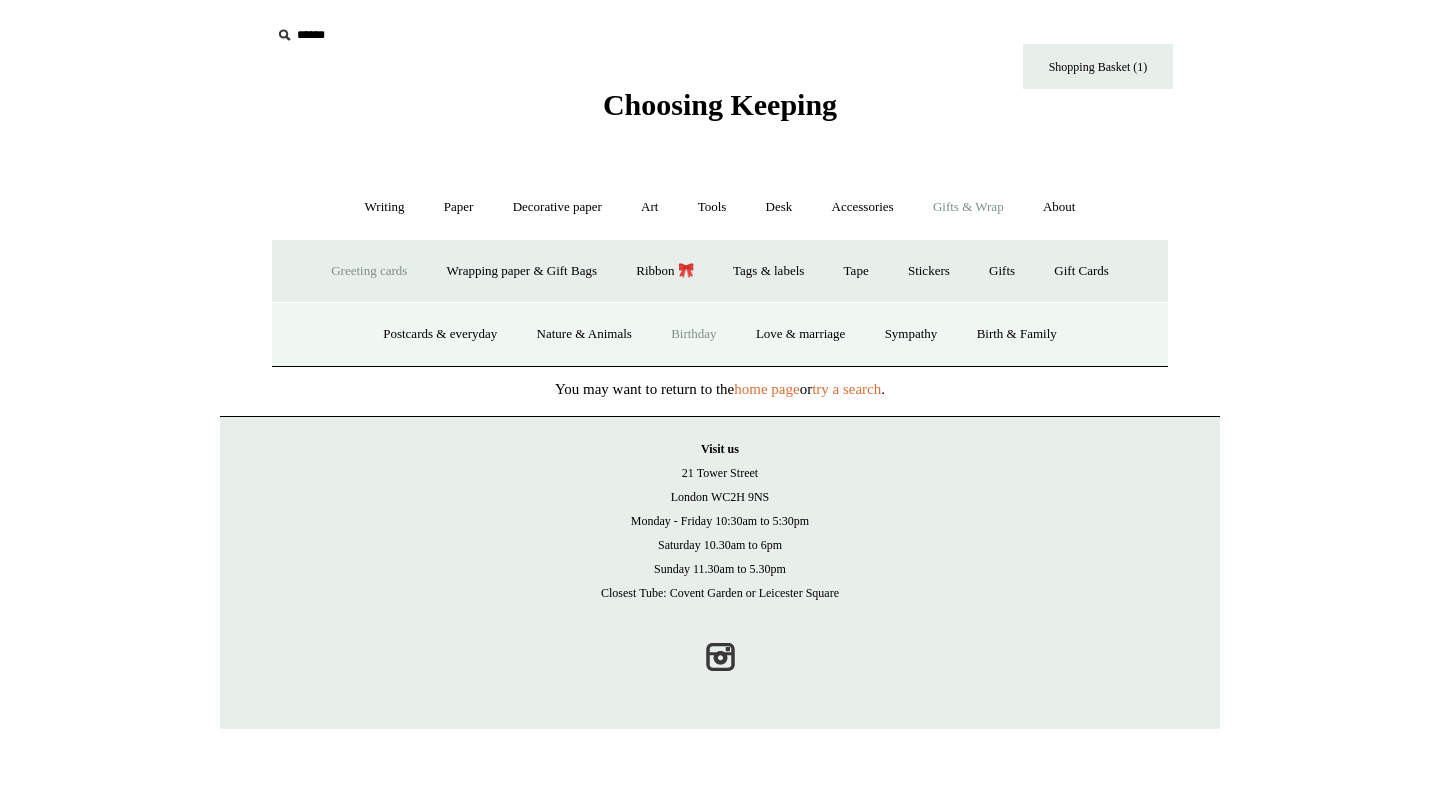 click on "Birthday" at bounding box center (694, 334) 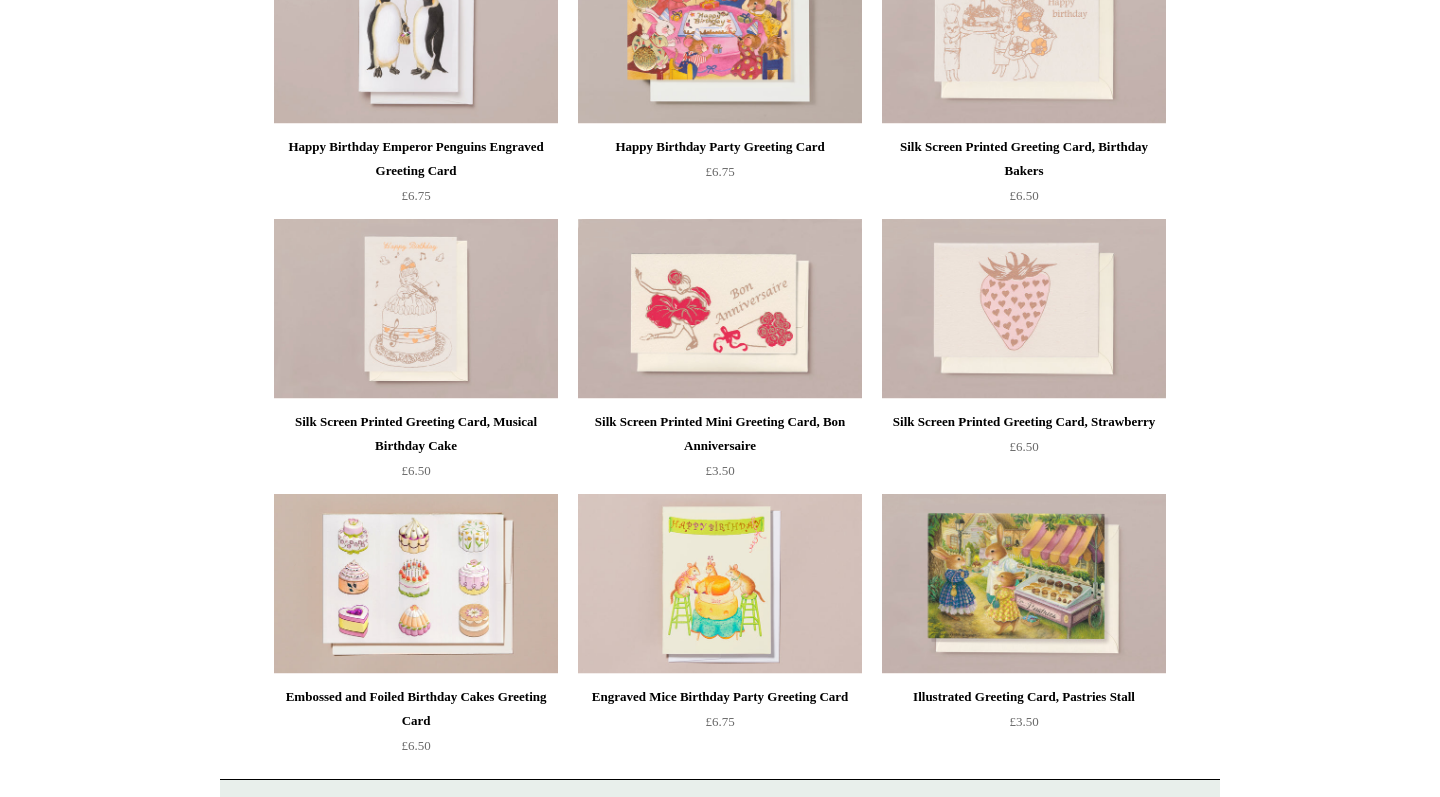 scroll, scrollTop: 596, scrollLeft: 0, axis: vertical 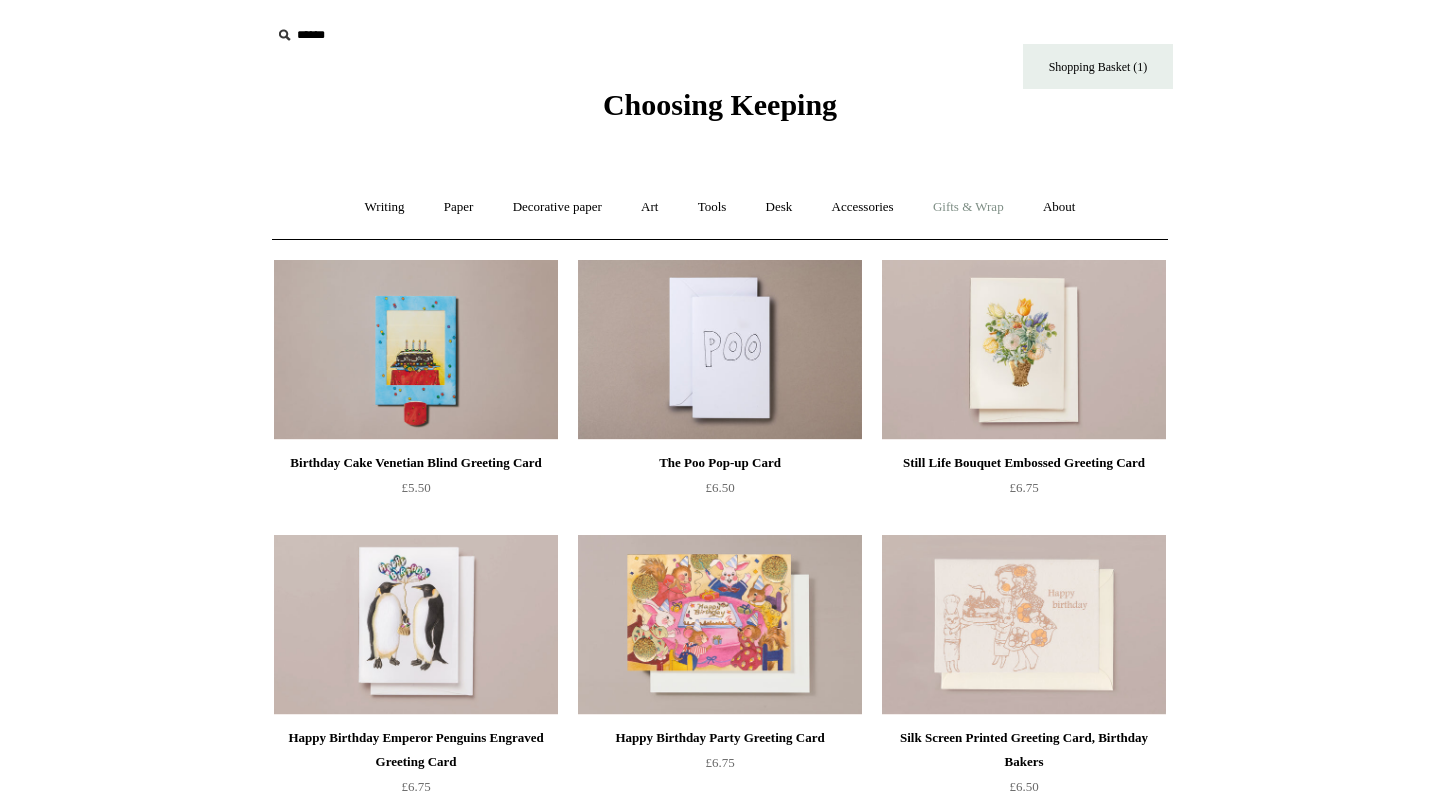 click on "Gifts & Wrap +" at bounding box center (968, 207) 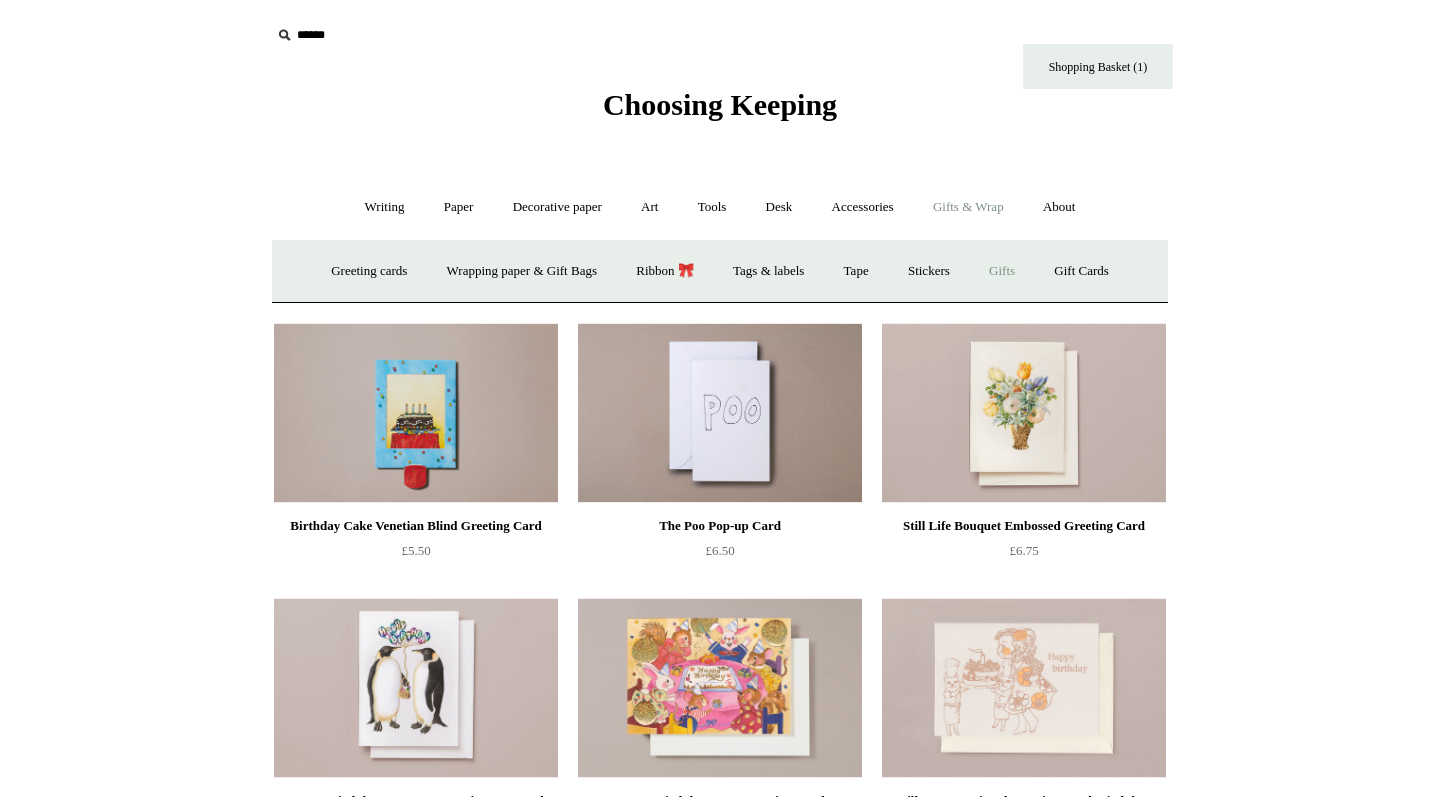 click on "Gifts +" at bounding box center (1002, 271) 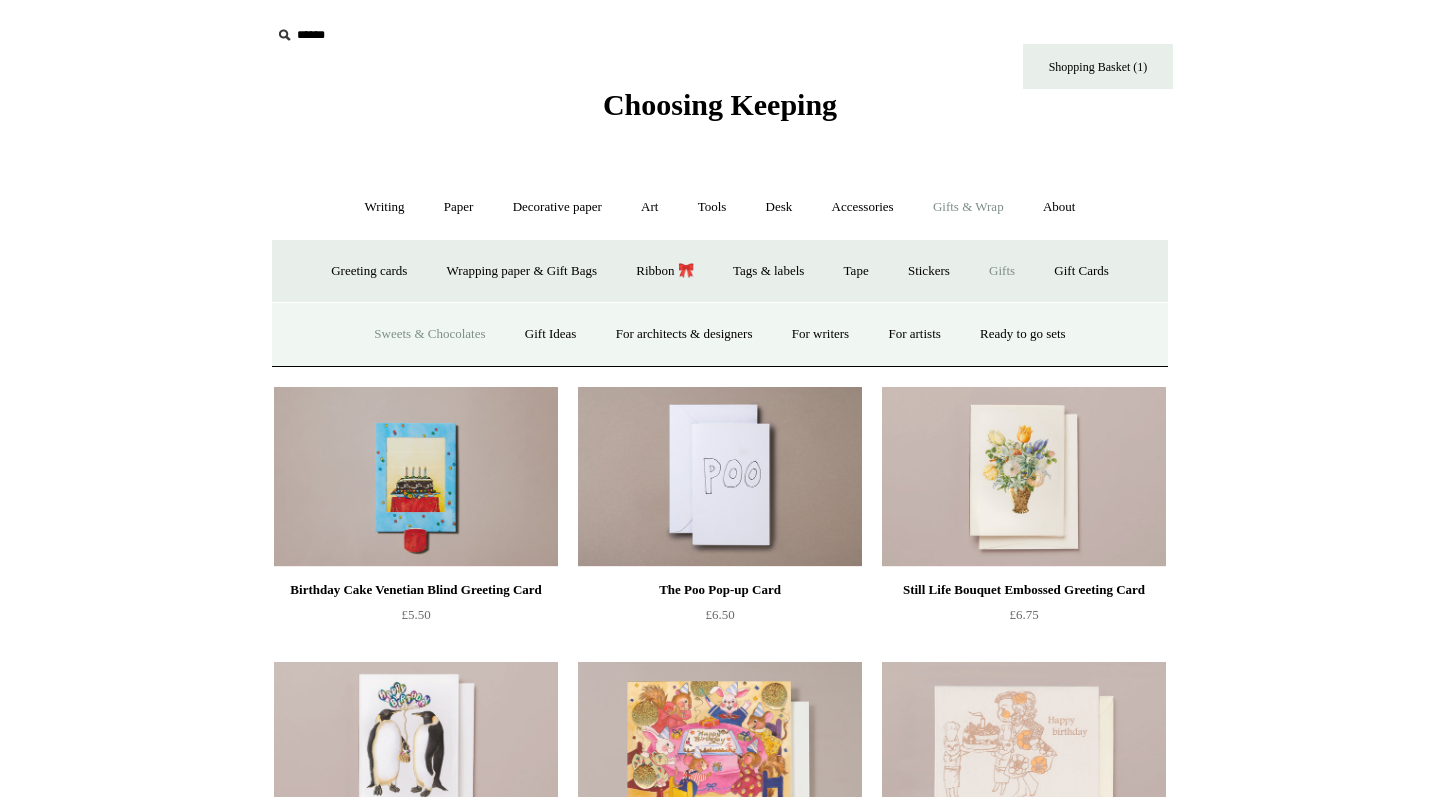 click on "Sweets & Chocolates" at bounding box center [429, 334] 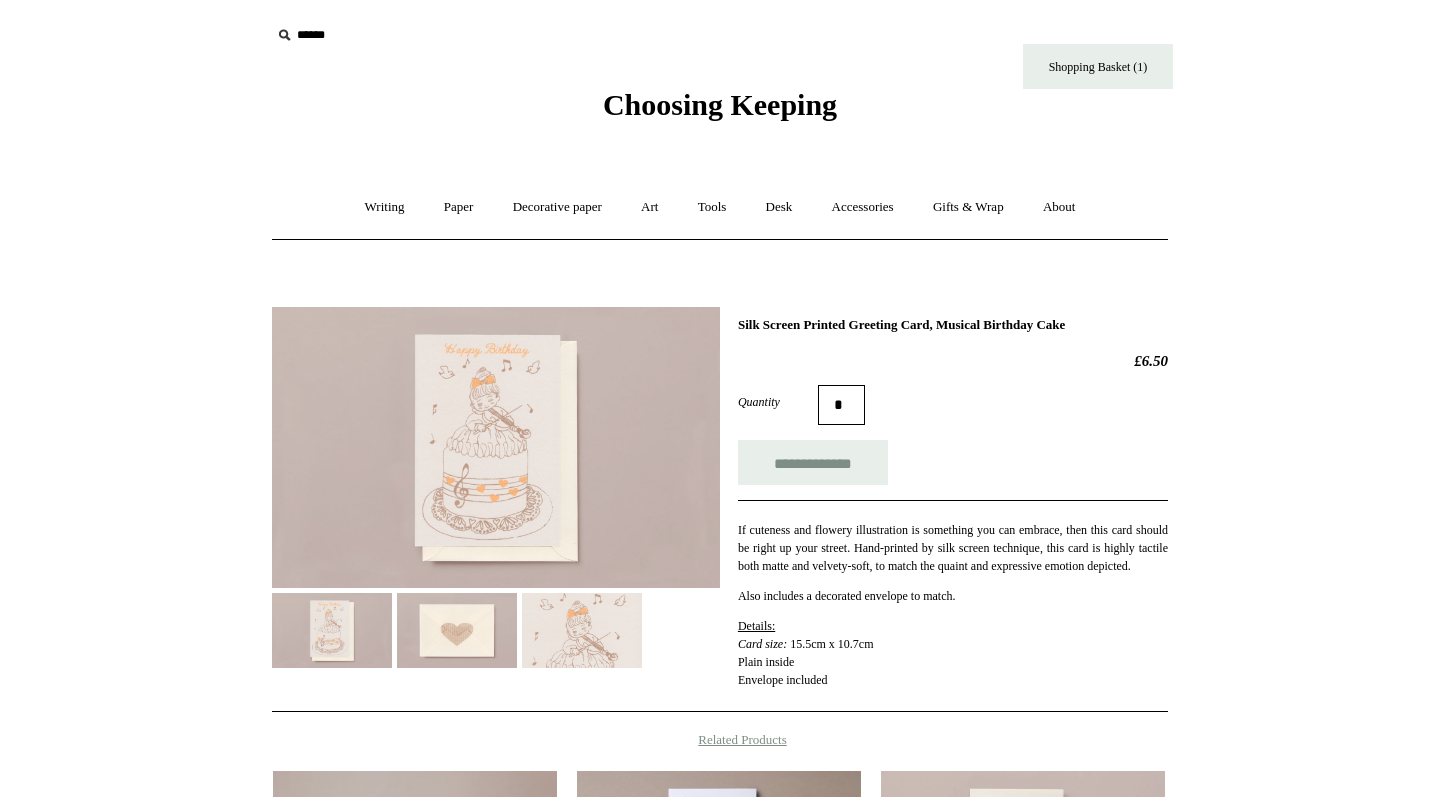 scroll, scrollTop: 0, scrollLeft: 0, axis: both 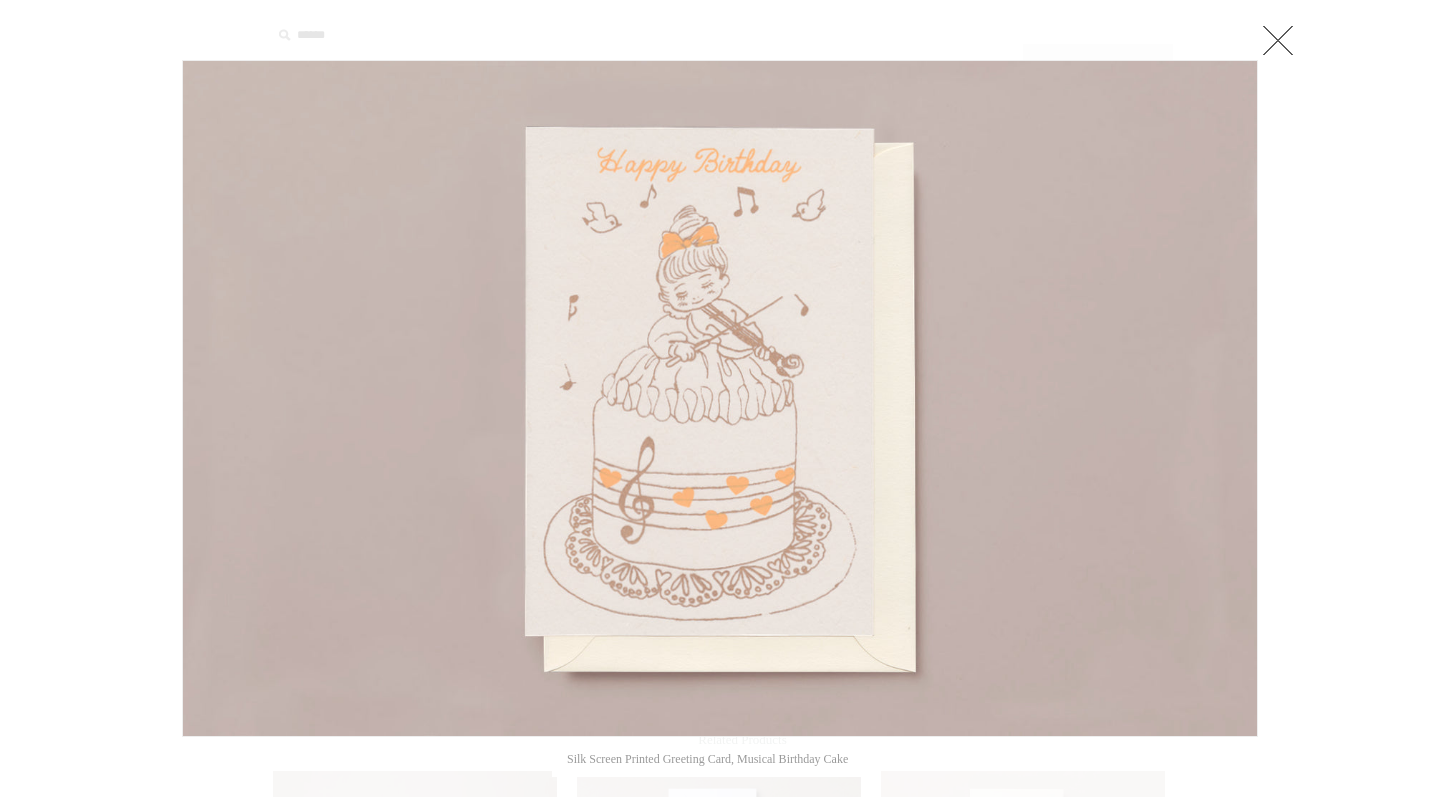 click at bounding box center [1268, 398] 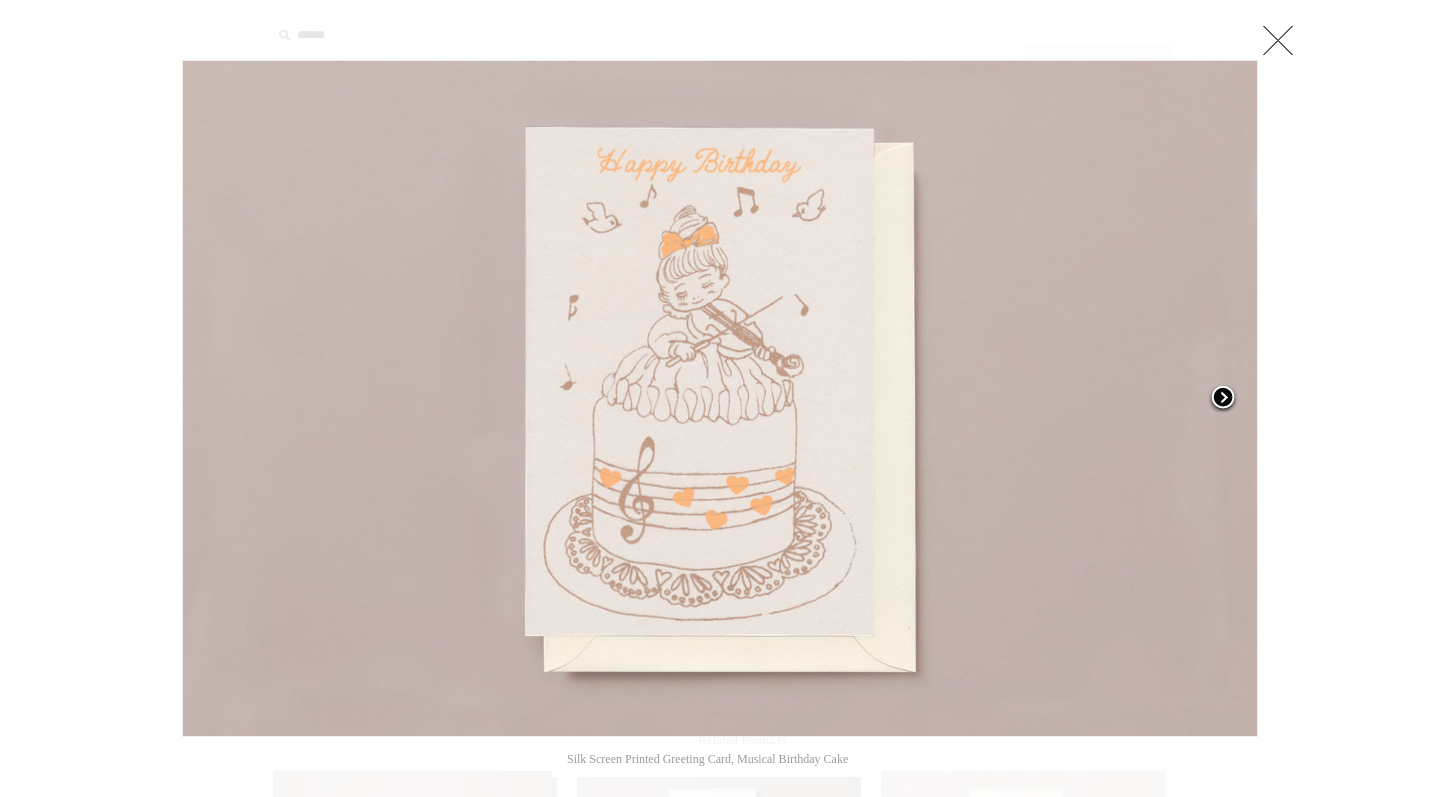 click at bounding box center [1223, 399] 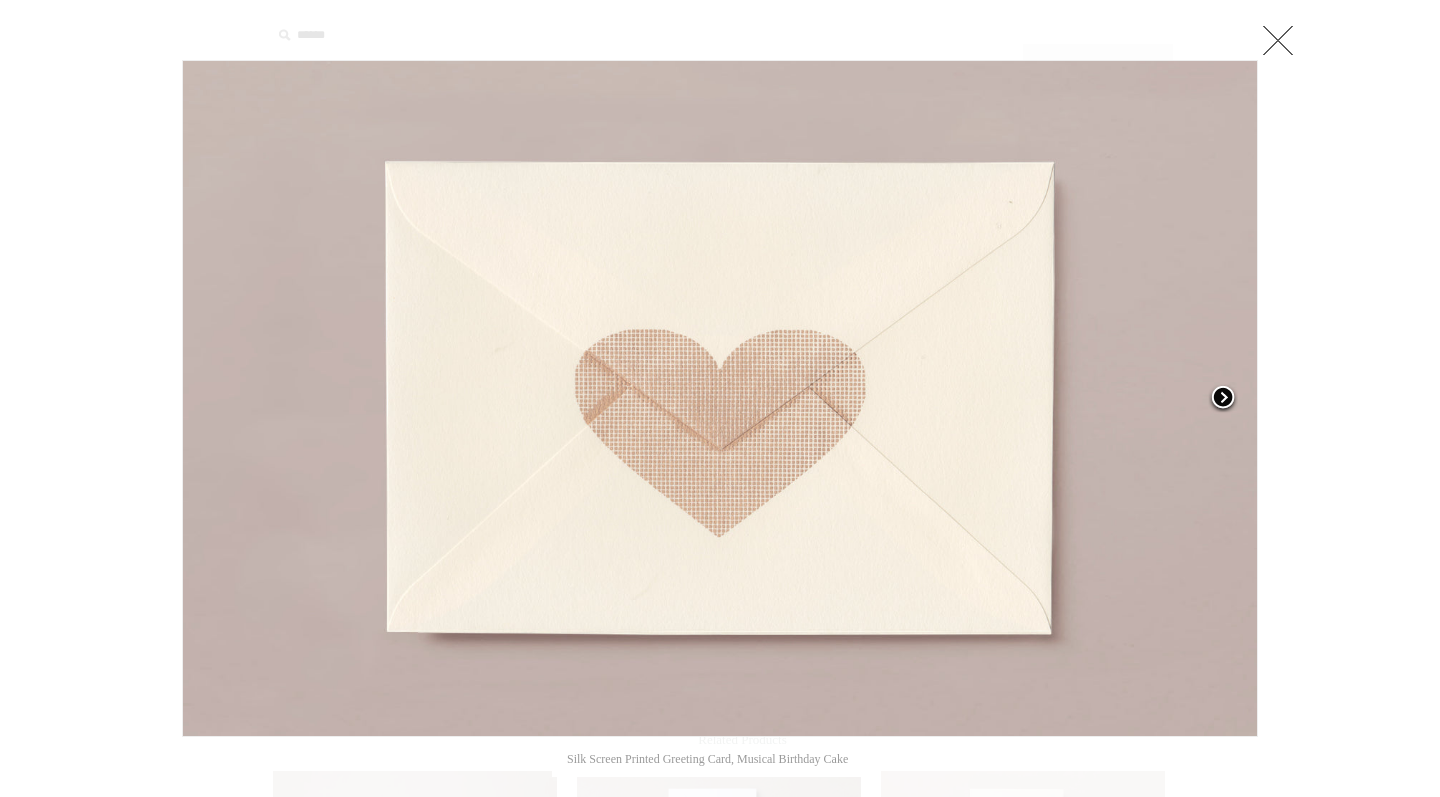 click at bounding box center (1223, 399) 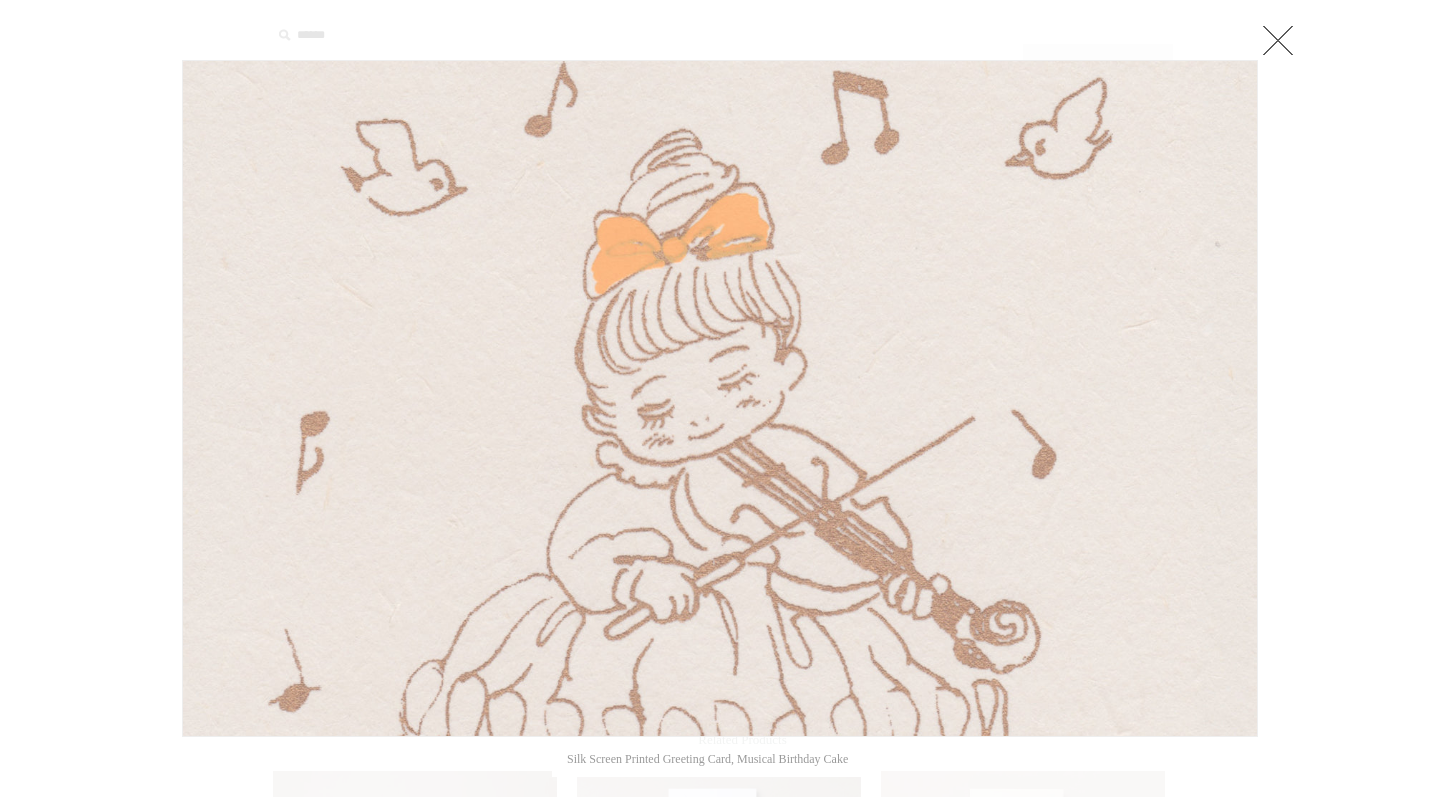 click at bounding box center (1069, 398) 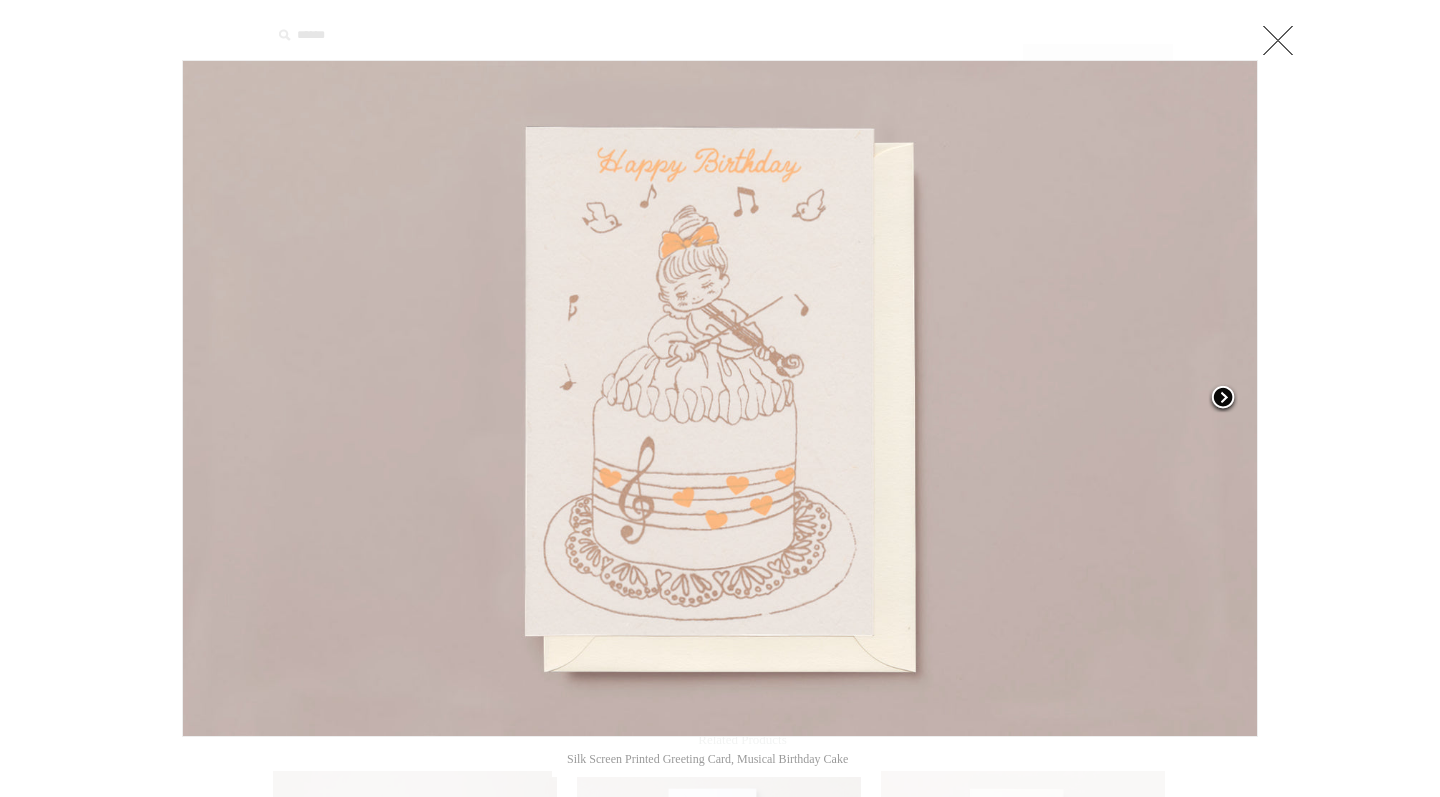 click at bounding box center (1223, 399) 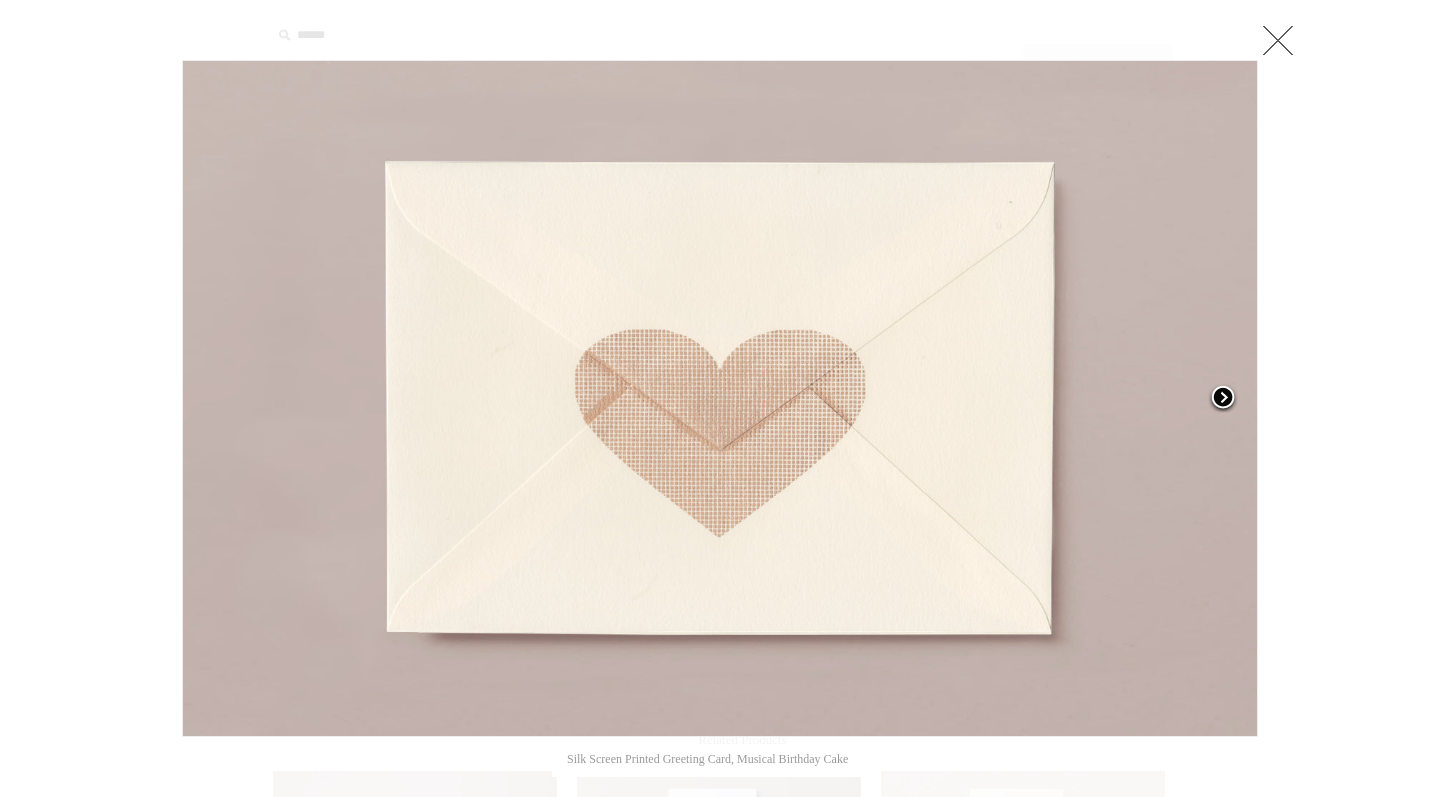 click at bounding box center [1223, 399] 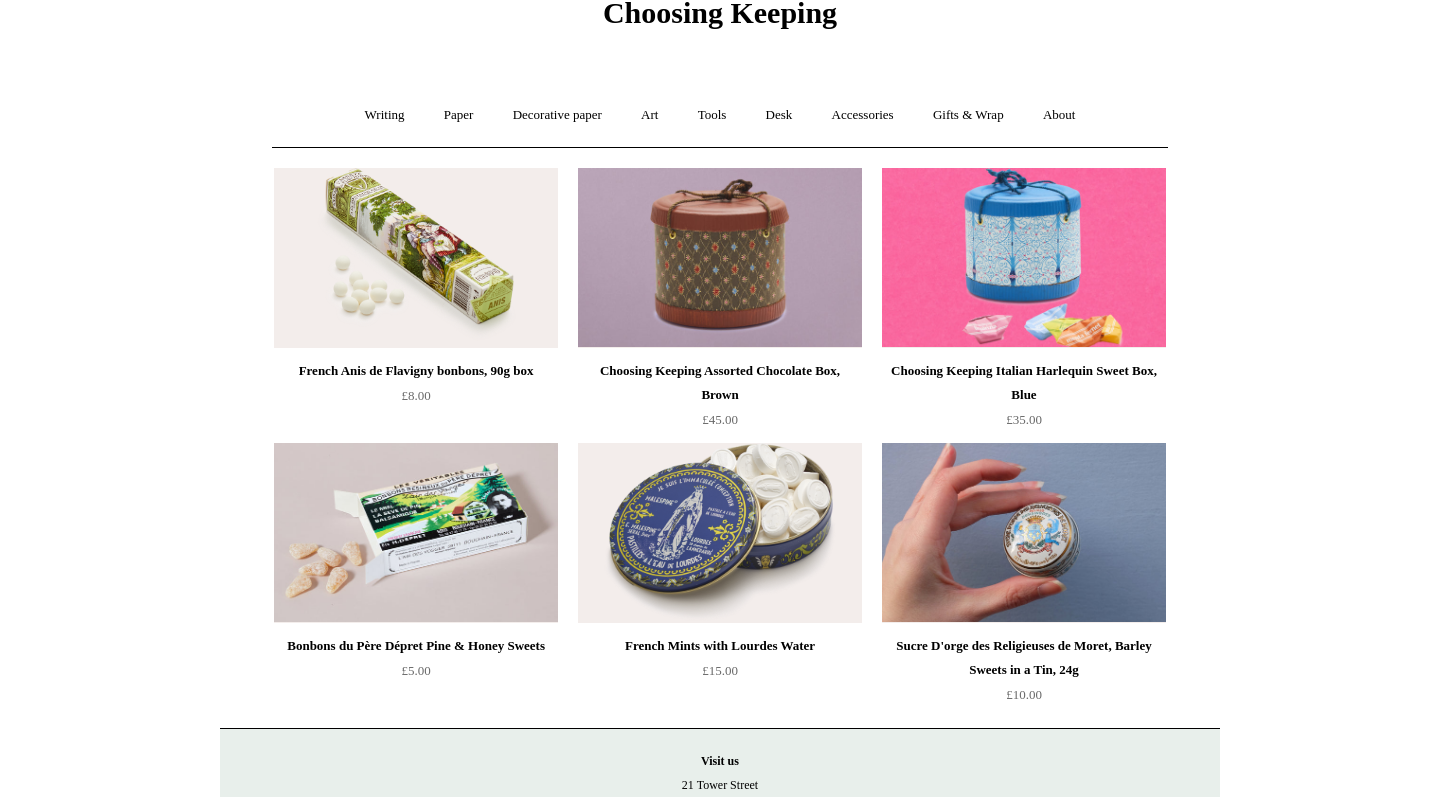 scroll, scrollTop: 89, scrollLeft: 0, axis: vertical 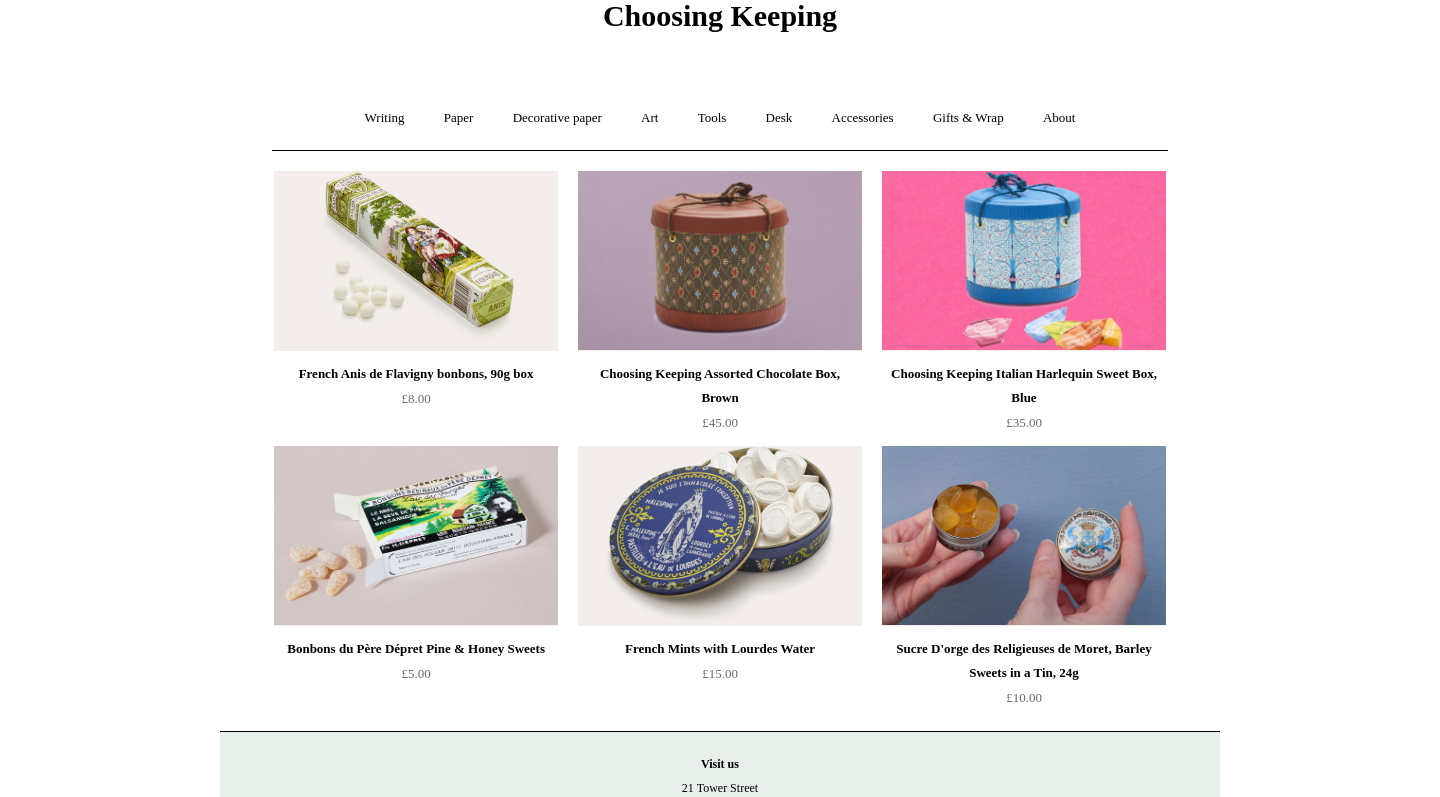 click at bounding box center (1024, 536) 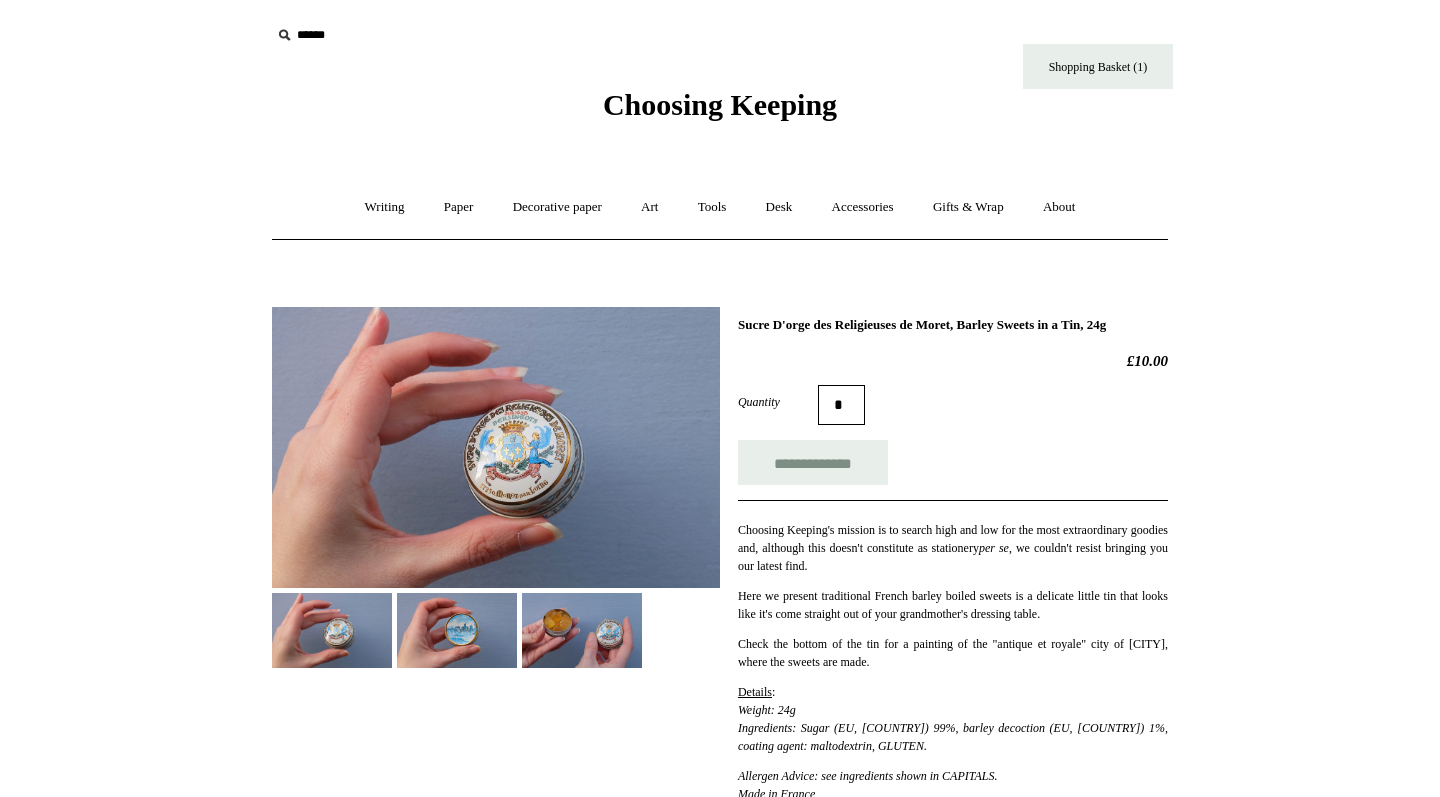 scroll, scrollTop: 0, scrollLeft: 0, axis: both 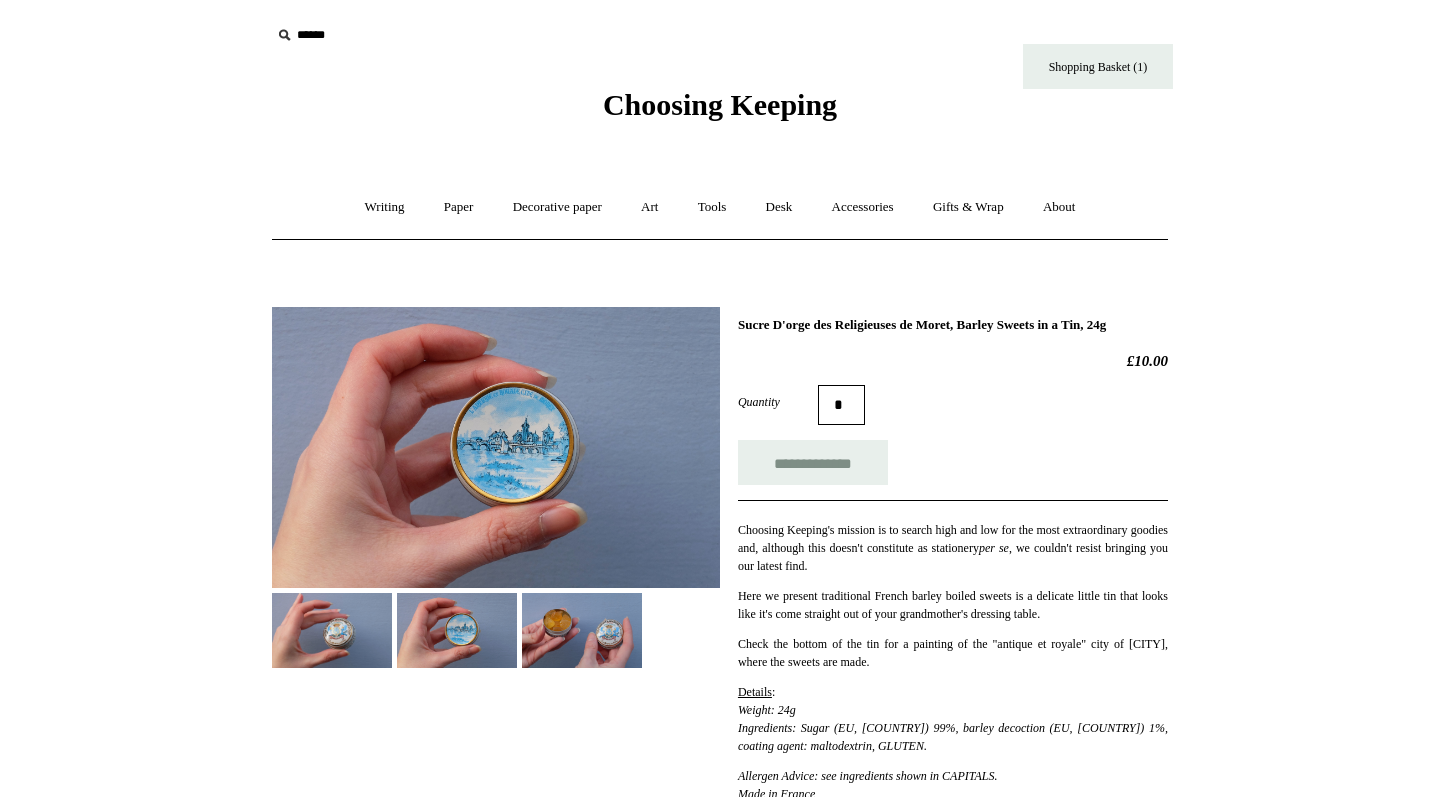 click at bounding box center (582, 630) 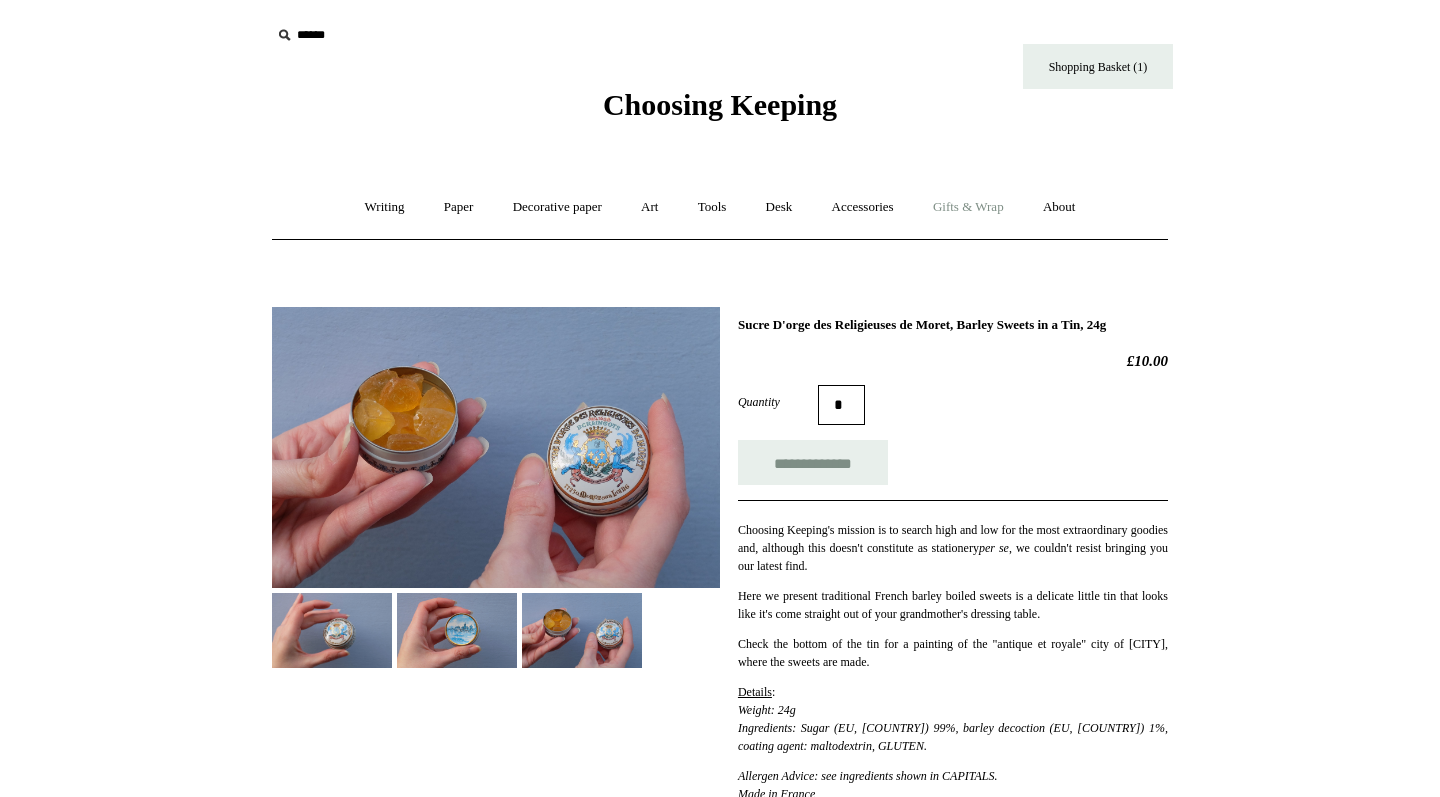 click on "Gifts & Wrap +" at bounding box center (968, 207) 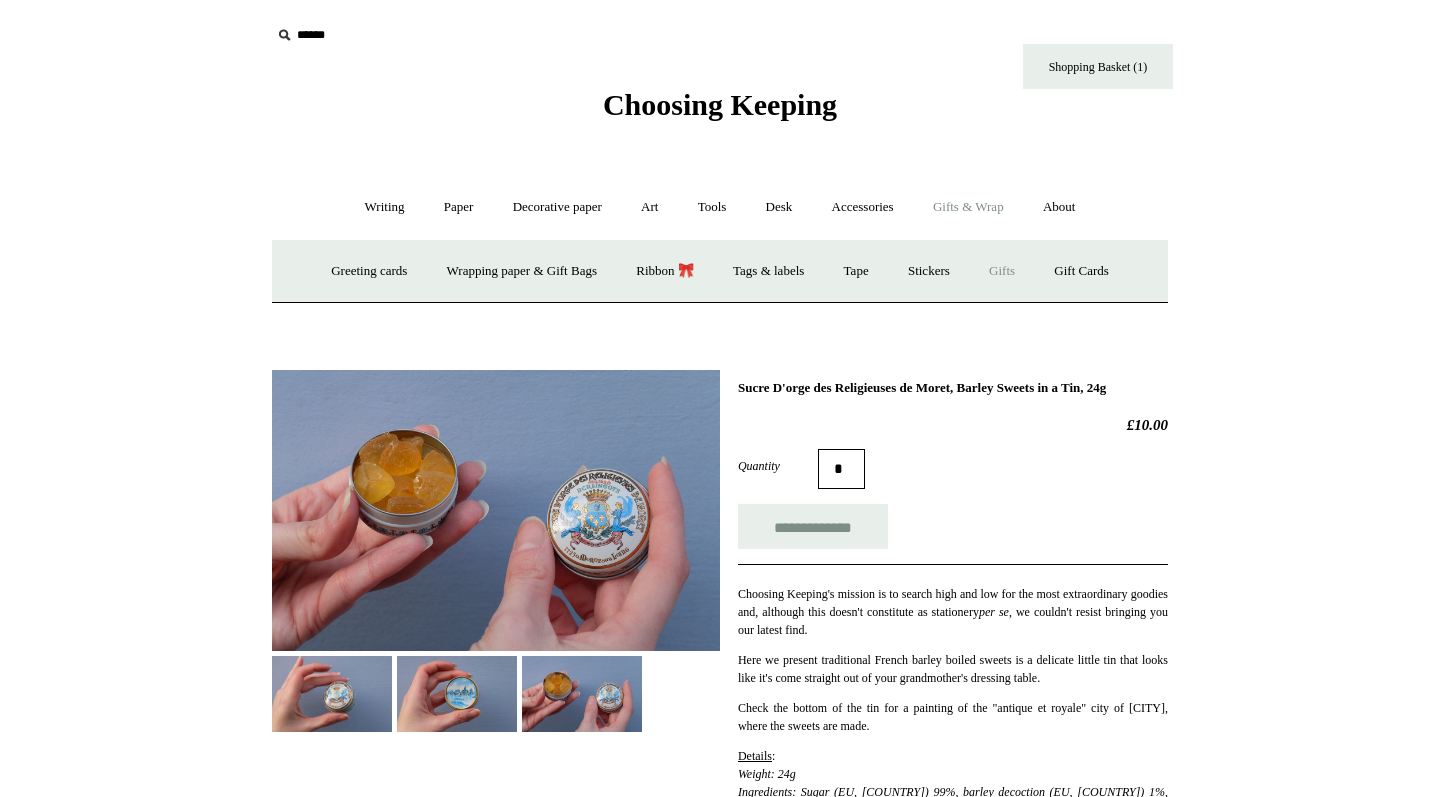 click on "Gifts +" at bounding box center (1002, 271) 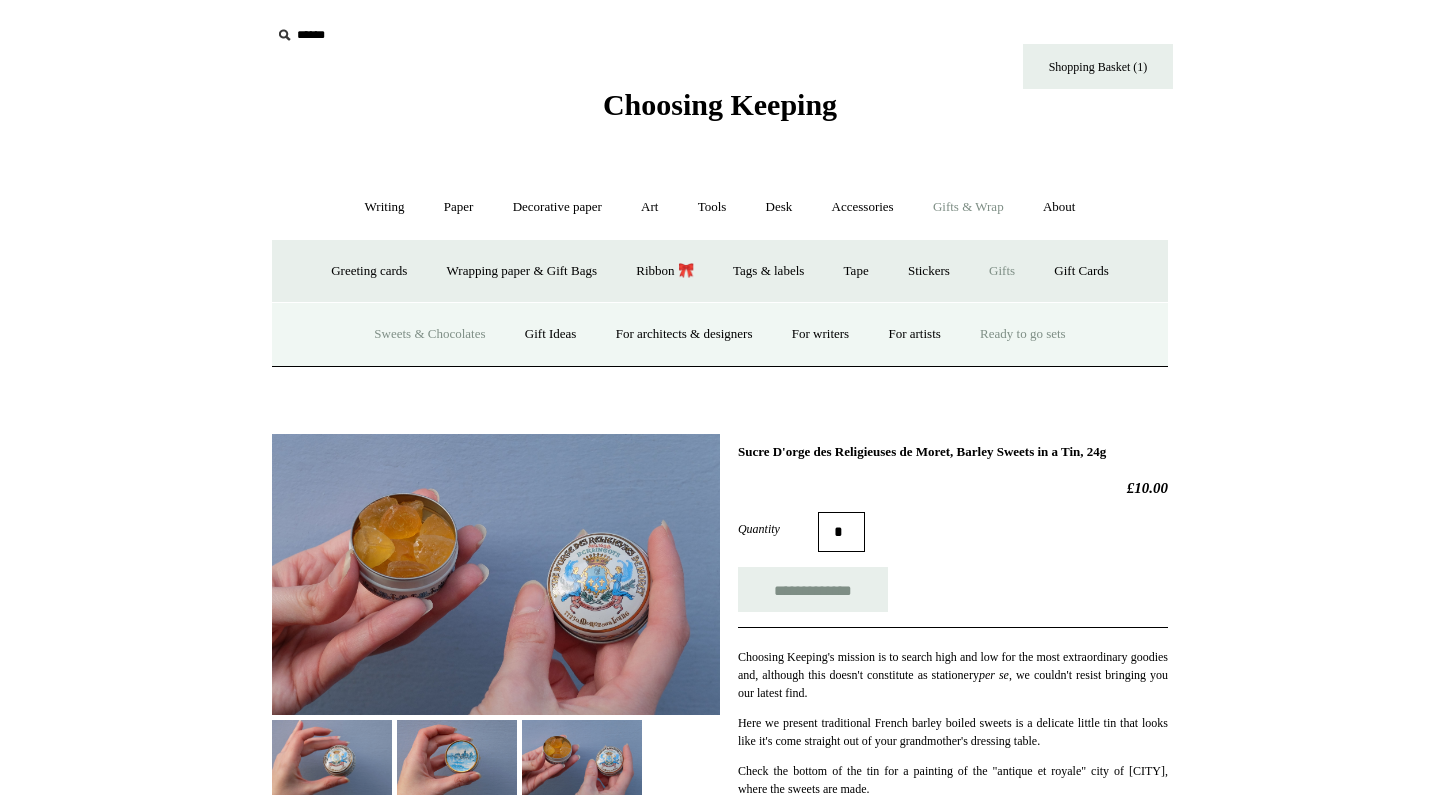 click on "Ready to go sets" at bounding box center [1023, 334] 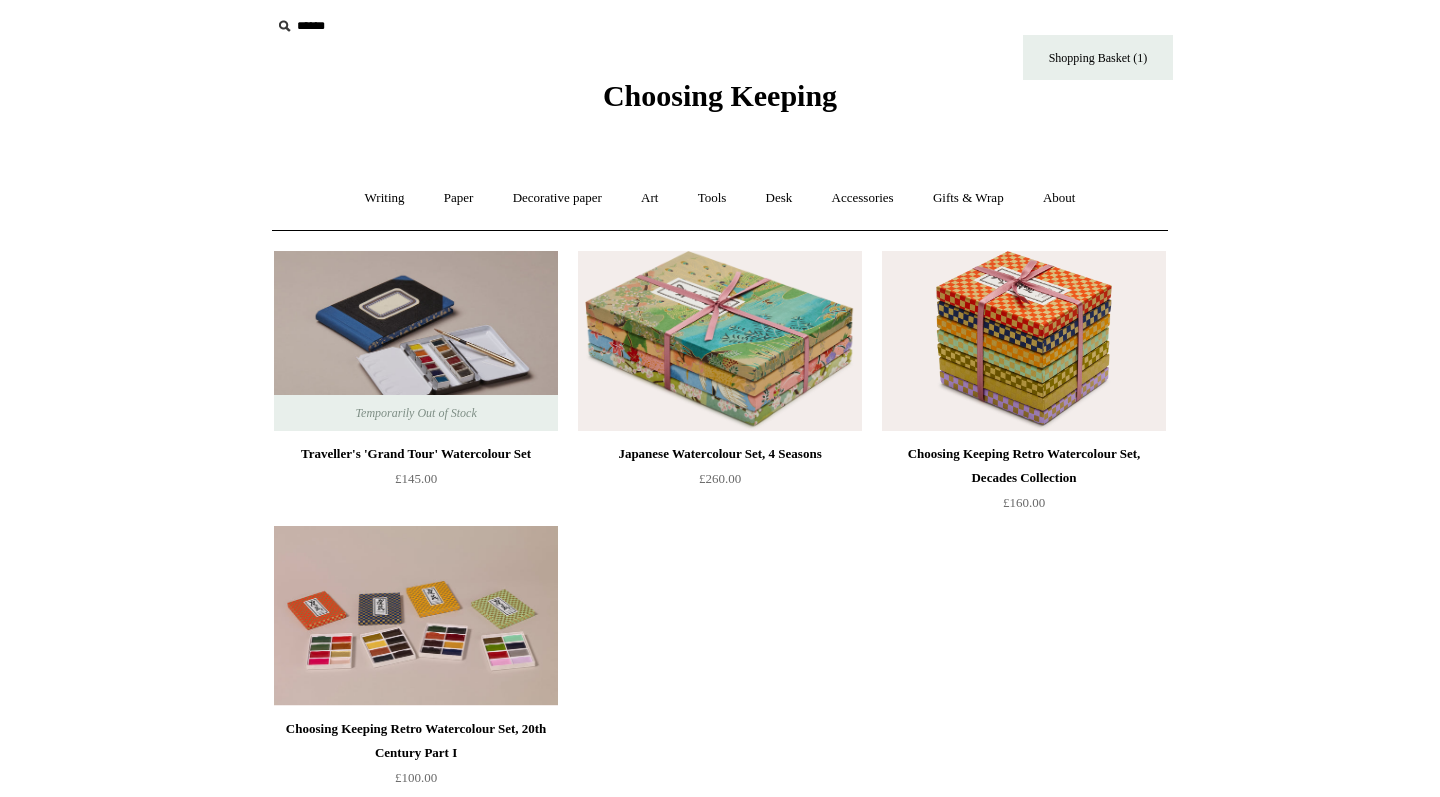 scroll, scrollTop: 0, scrollLeft: 0, axis: both 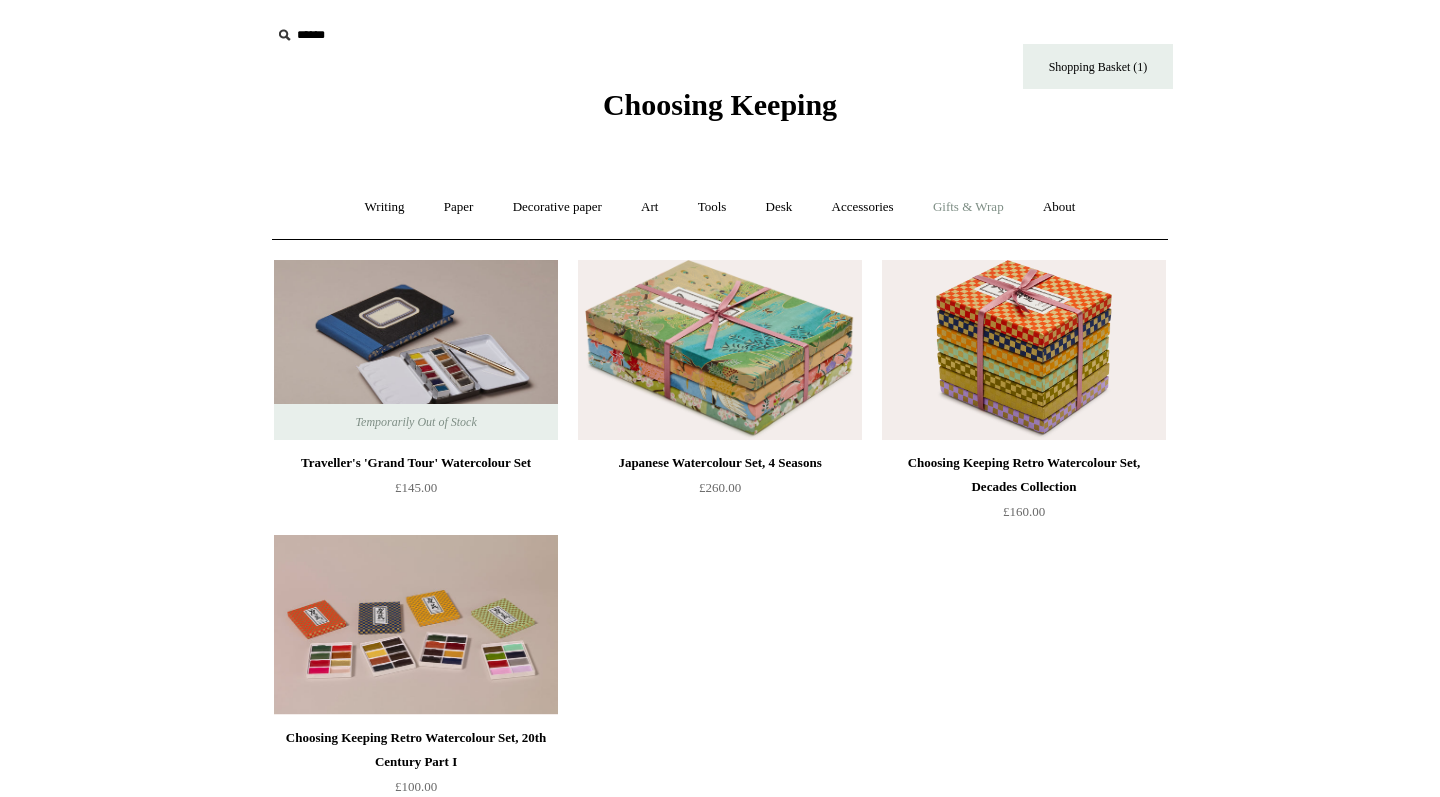 click on "Gifts & Wrap +" at bounding box center [968, 207] 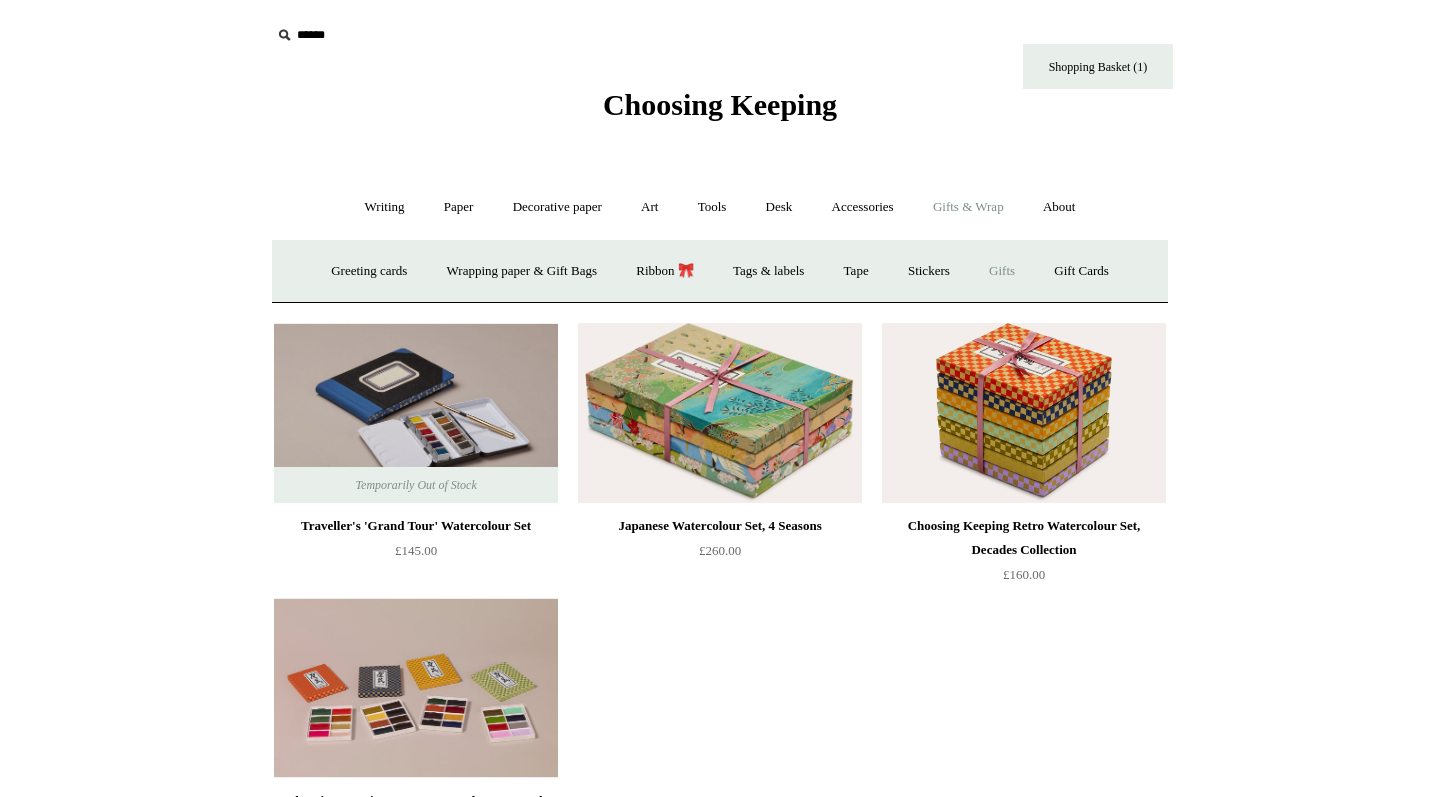 click on "Gifts +" at bounding box center (1002, 271) 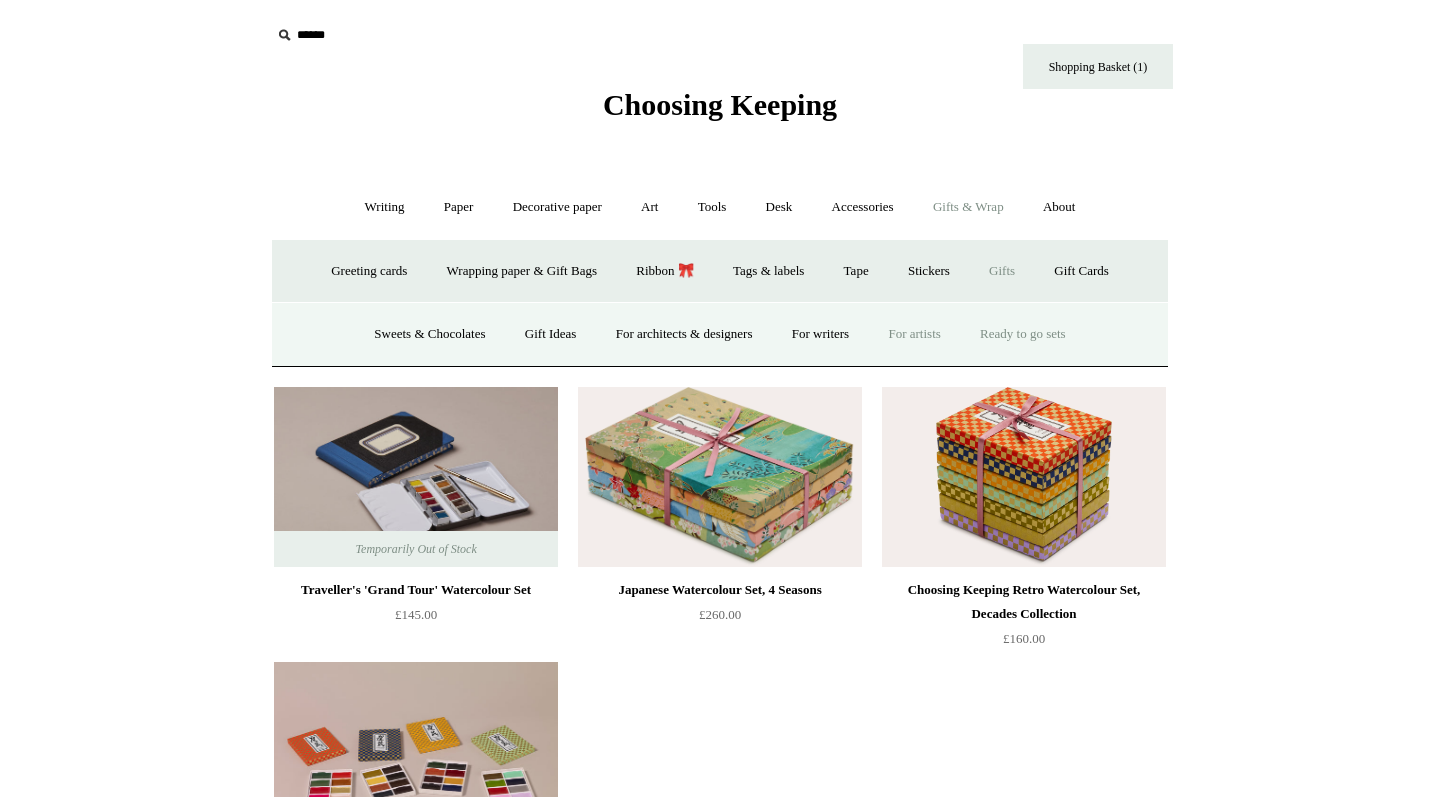 click on "For artists" at bounding box center [914, 334] 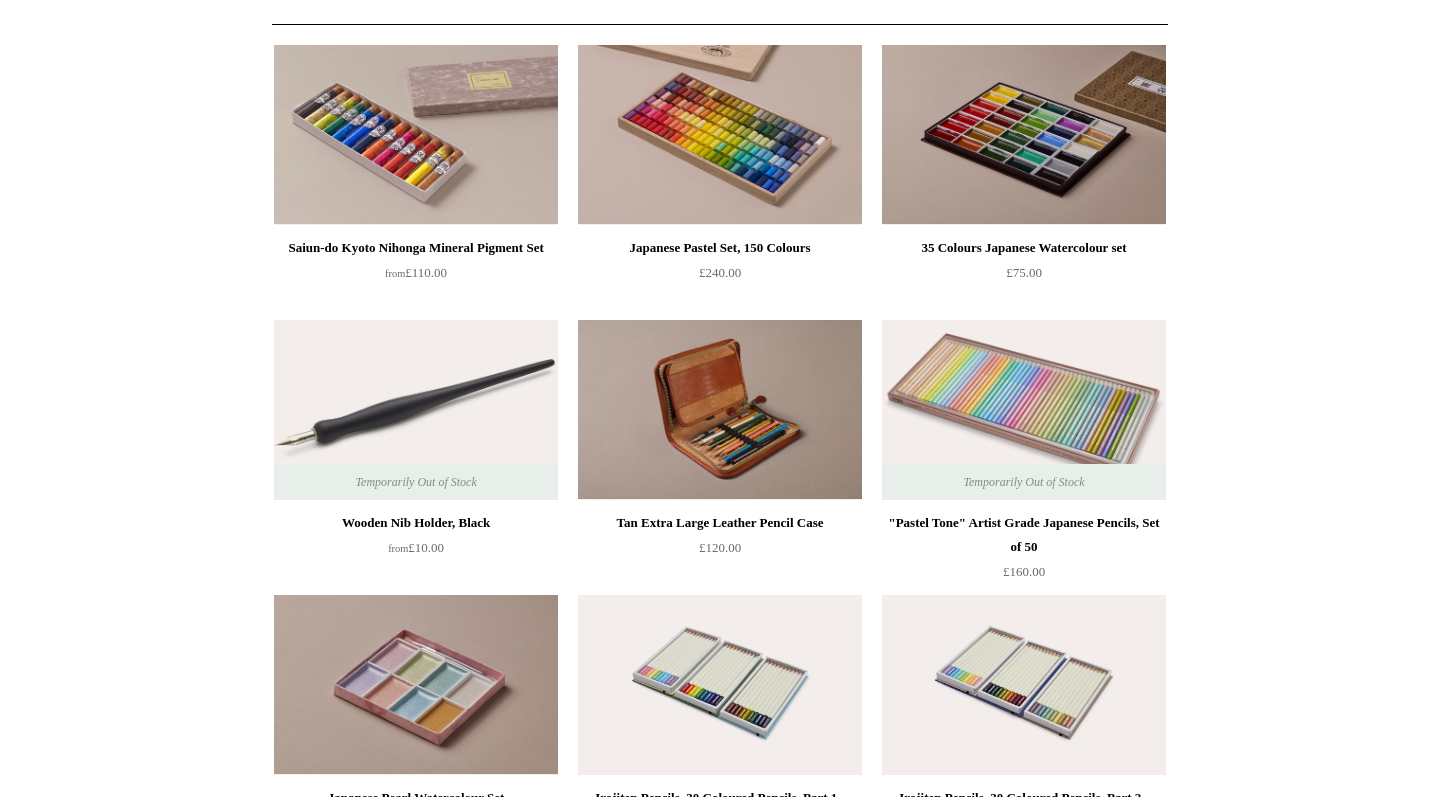 scroll, scrollTop: 27, scrollLeft: 0, axis: vertical 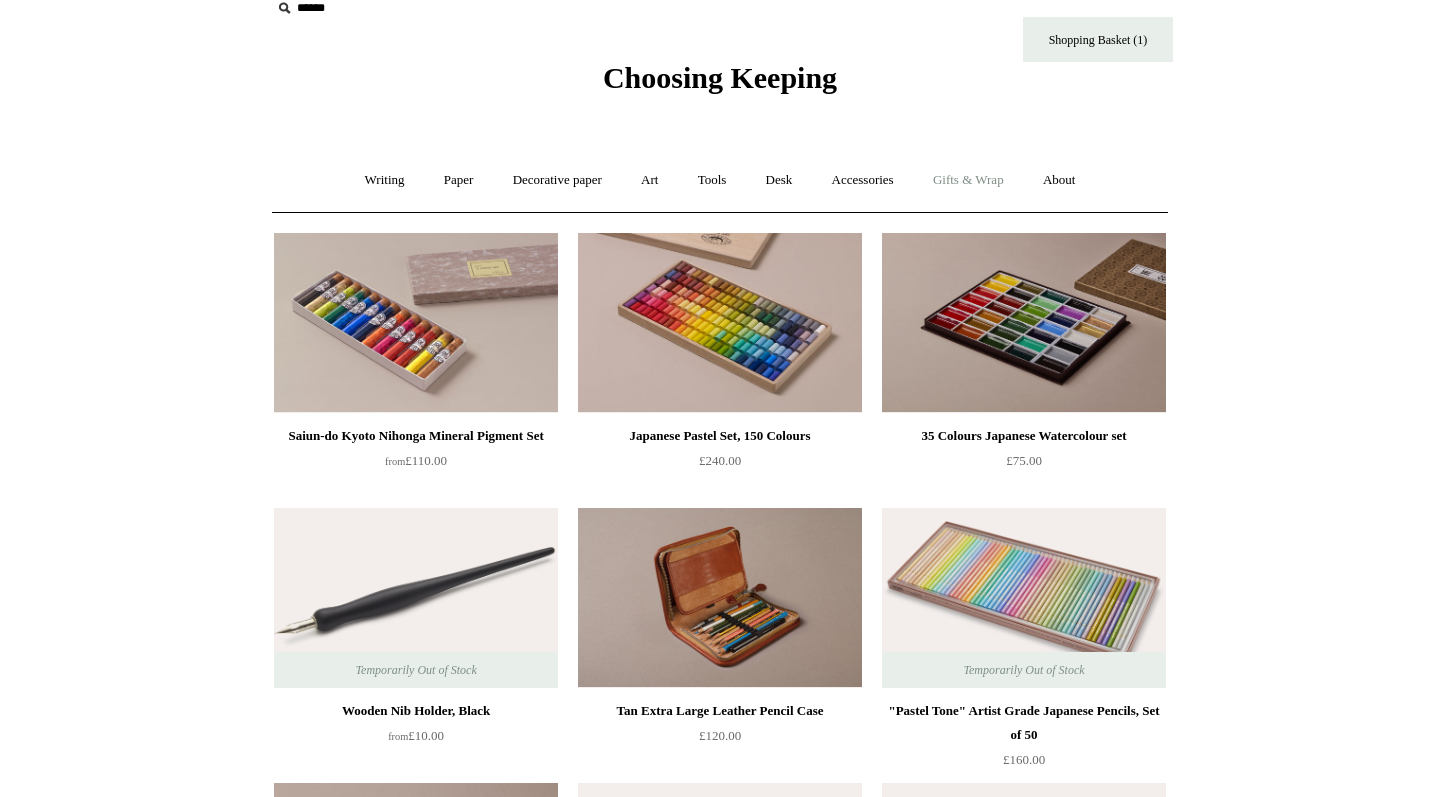 click on "Gifts & Wrap +" at bounding box center (968, 180) 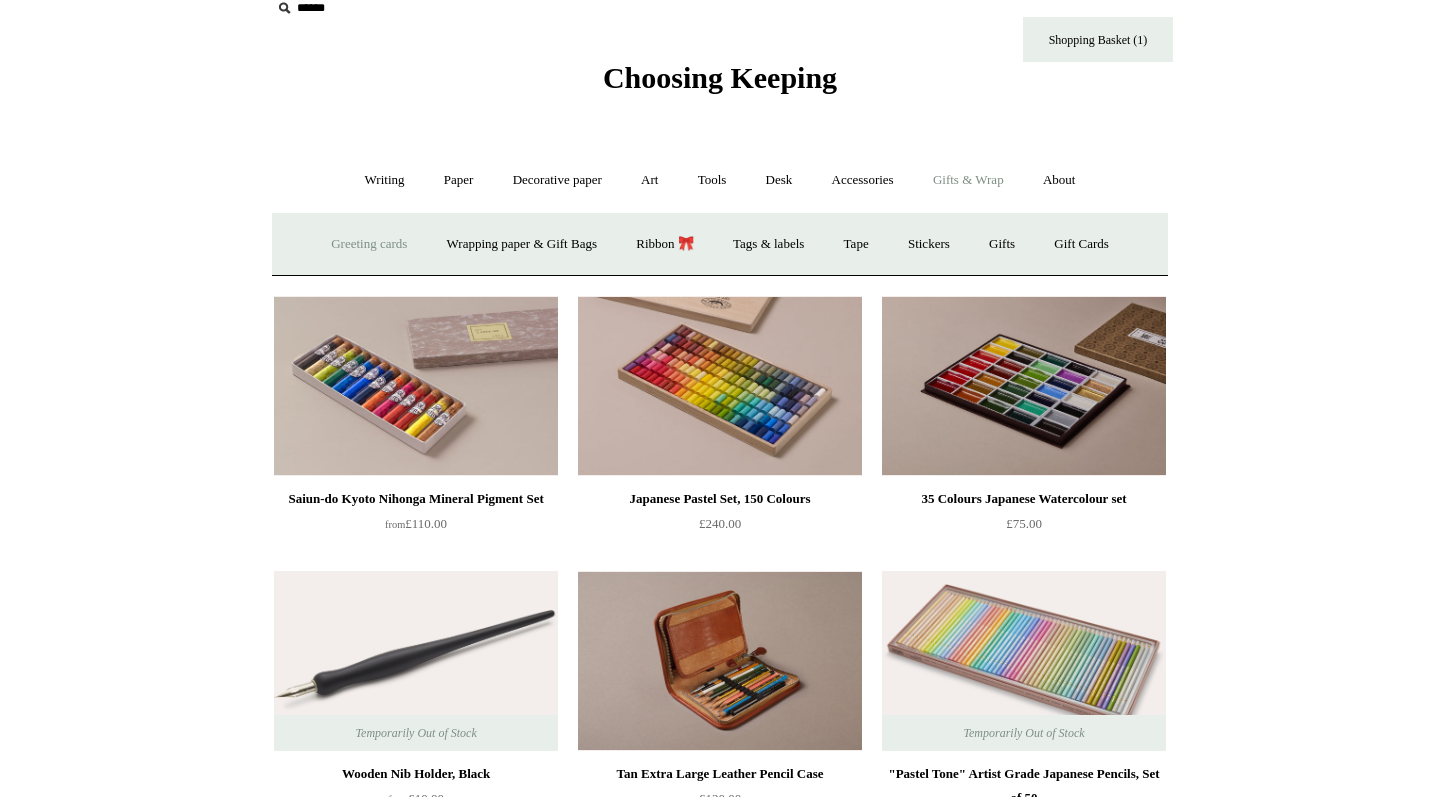 click on "Greeting cards +" at bounding box center [369, 244] 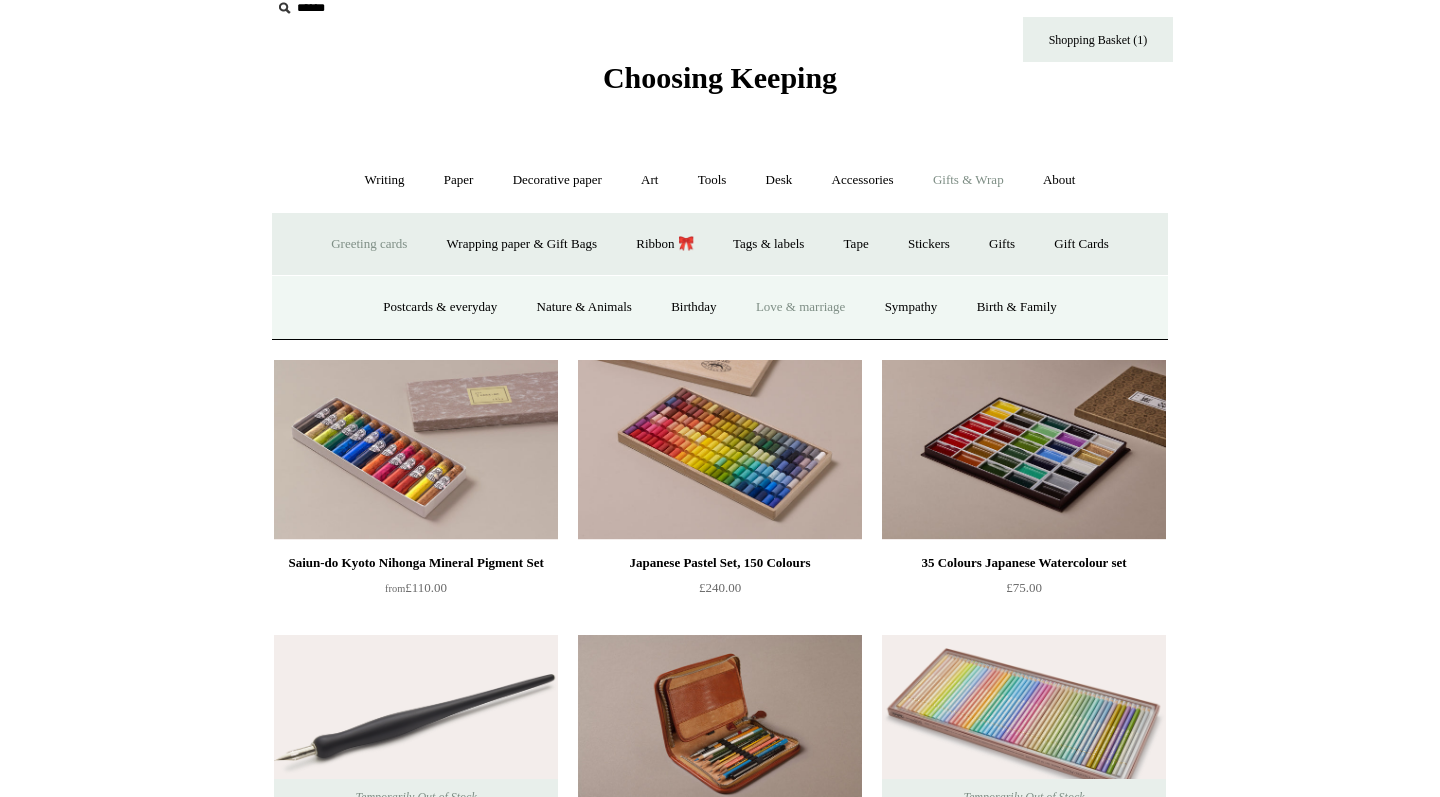 click on "Love & marriage" at bounding box center (801, 307) 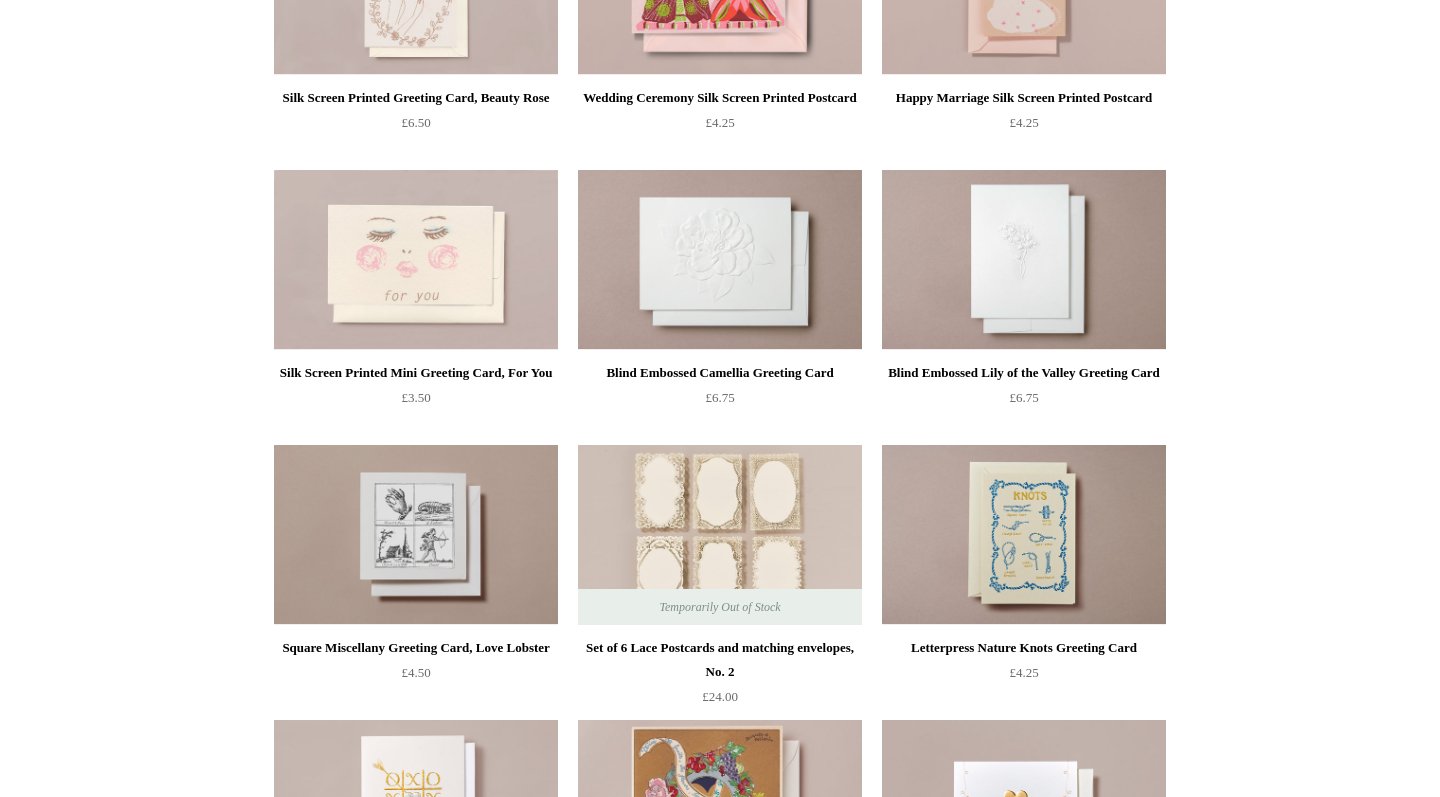 scroll, scrollTop: 639, scrollLeft: 0, axis: vertical 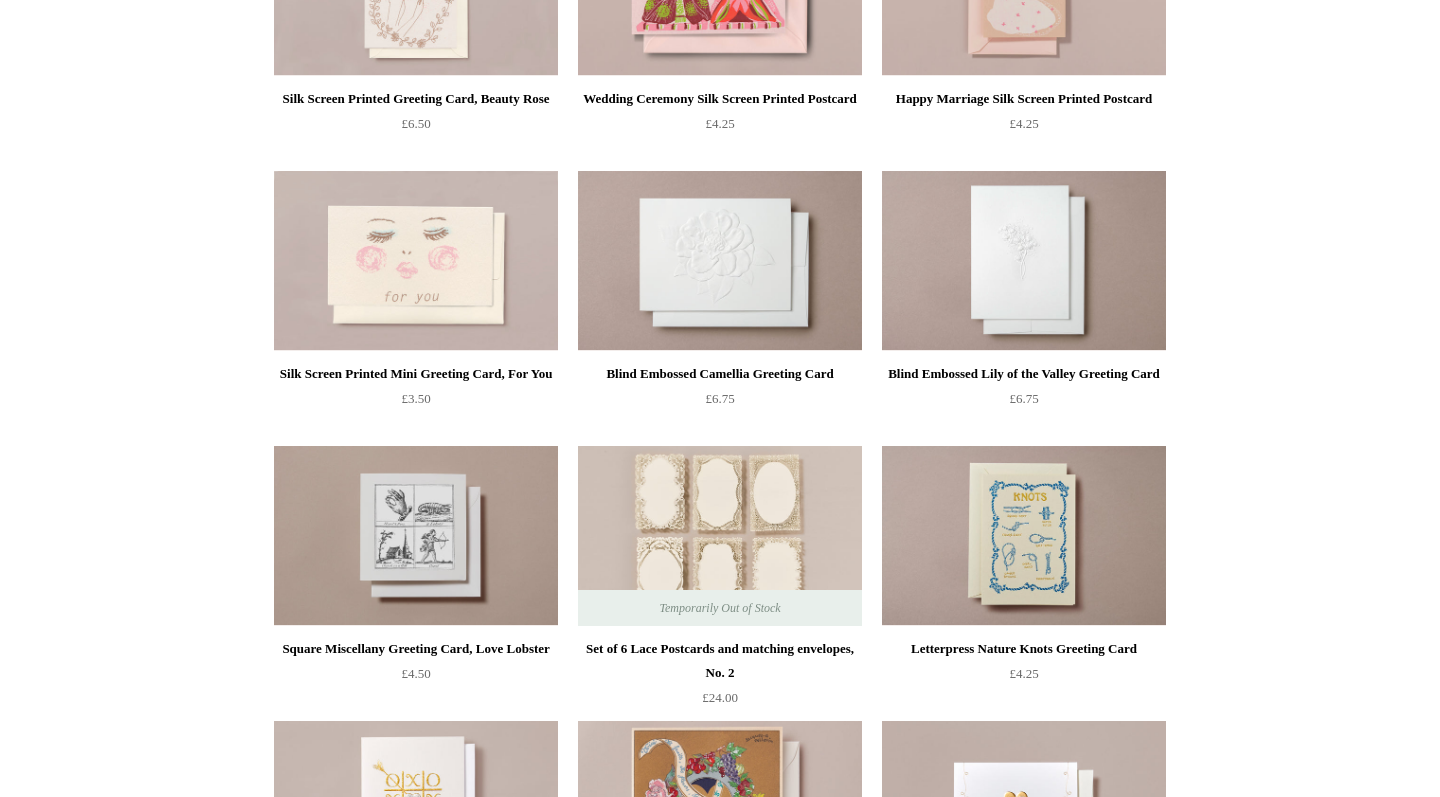 click on "Menu
Choosing Keeping
*
Shipping Information
Shopping Basket (1)
*
⤺
+ +" at bounding box center [720, 477] 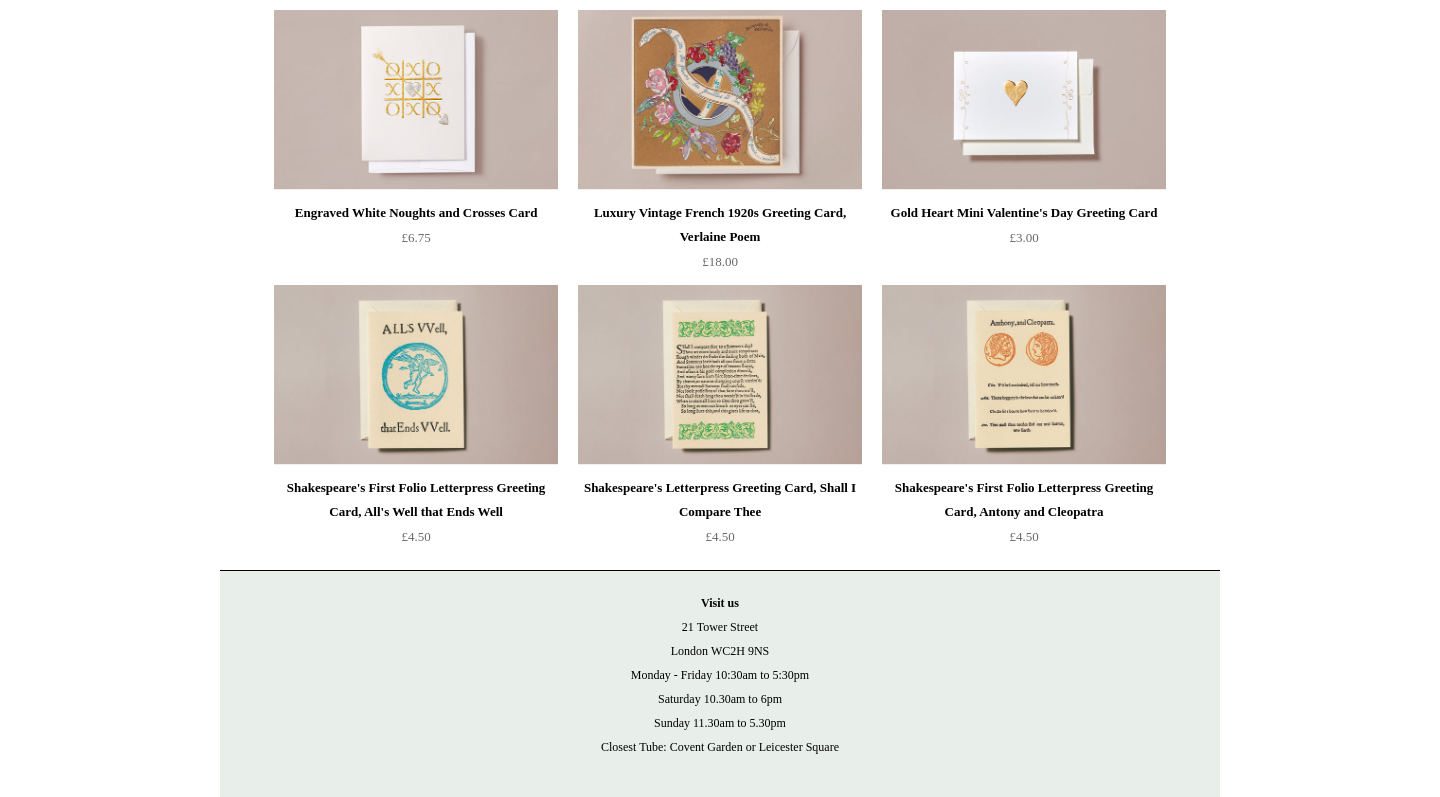 scroll, scrollTop: 1349, scrollLeft: 0, axis: vertical 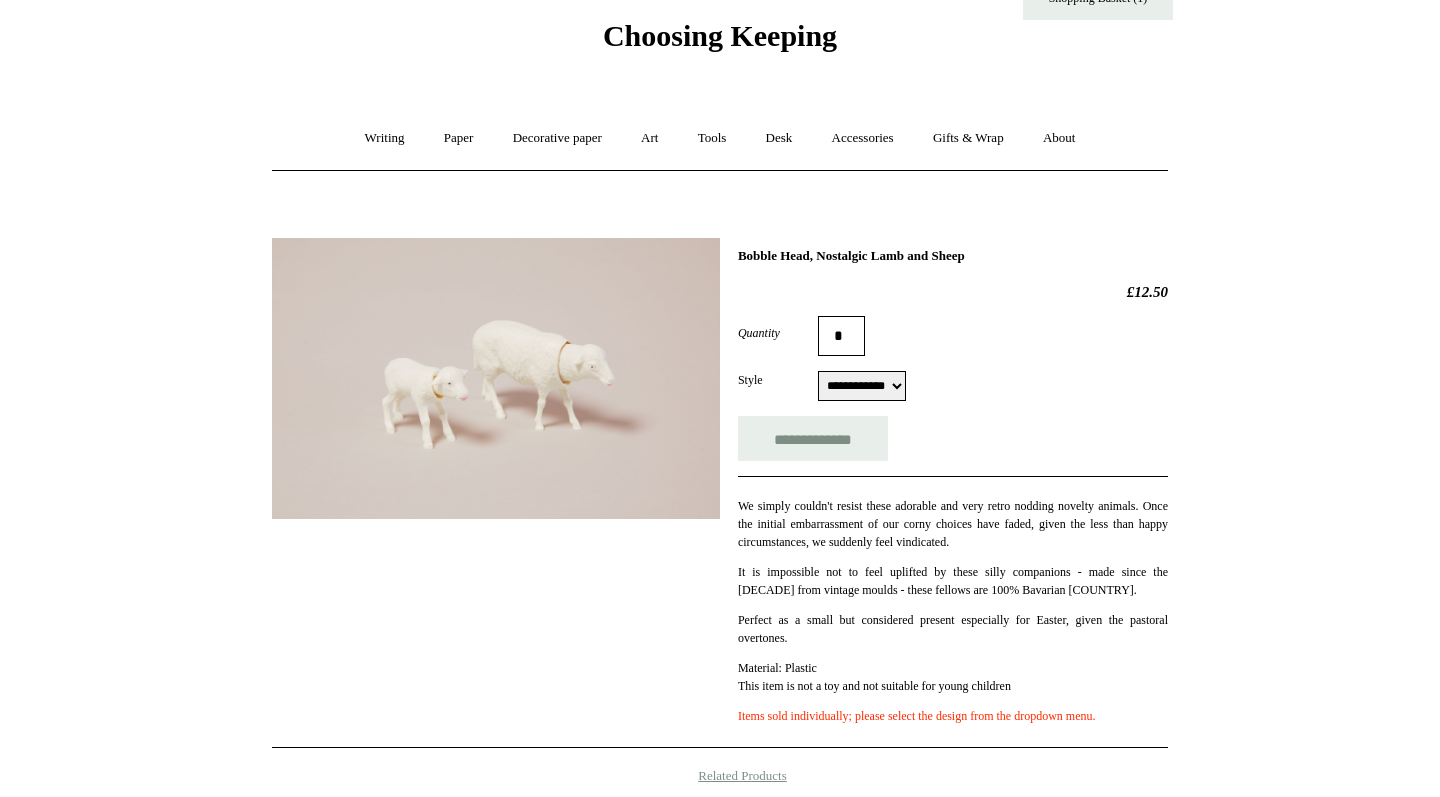 select on "**********" 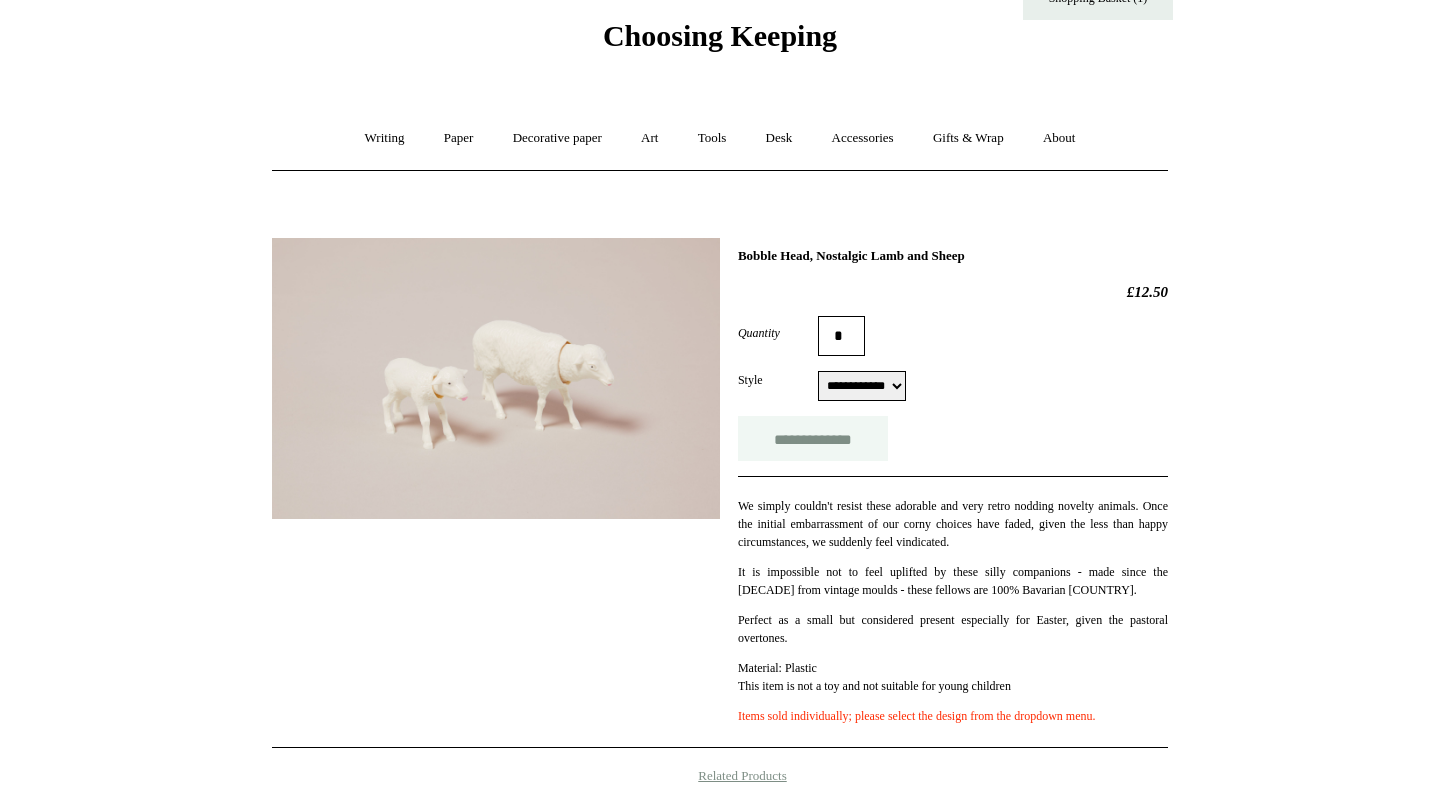 click on "**********" at bounding box center [813, 438] 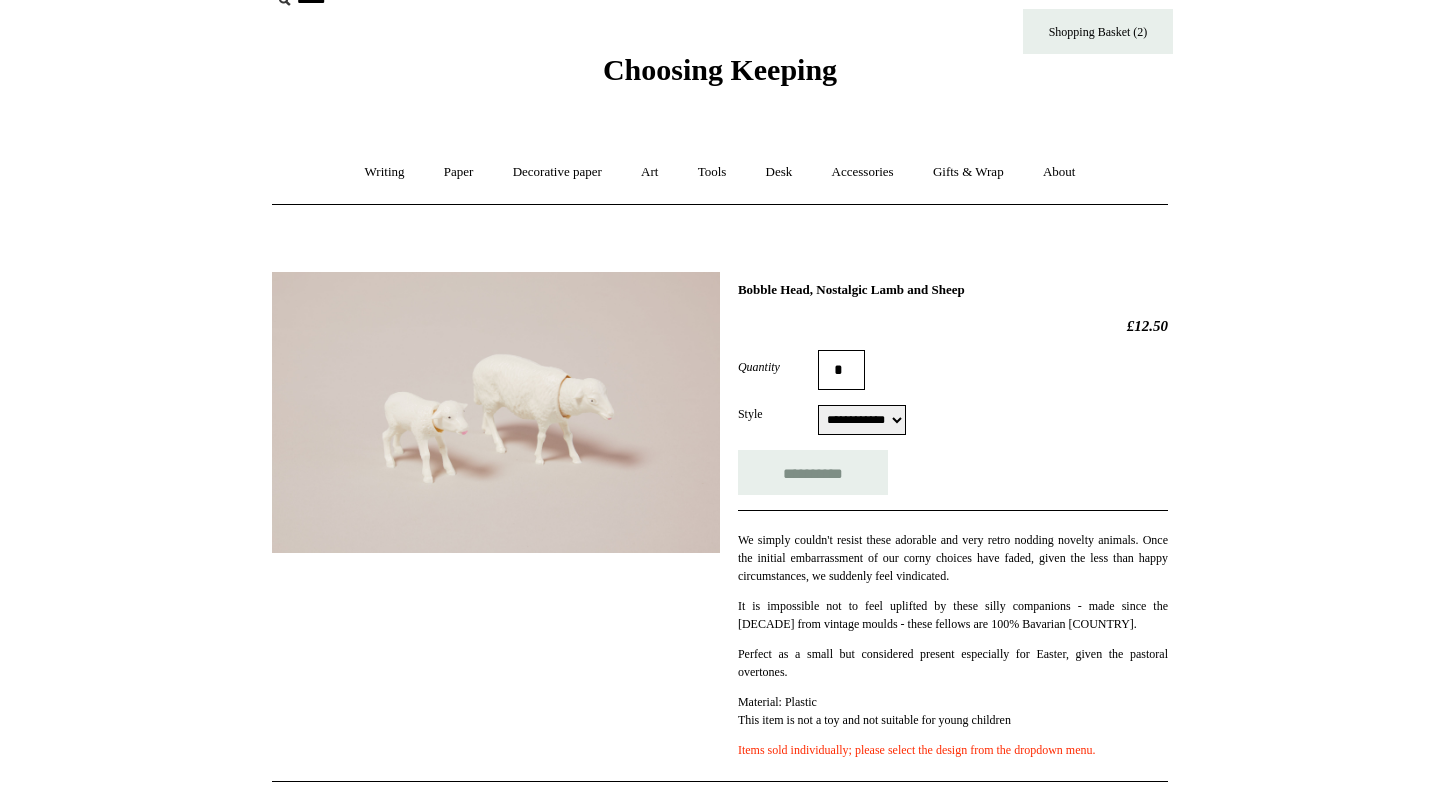 scroll, scrollTop: 35, scrollLeft: 0, axis: vertical 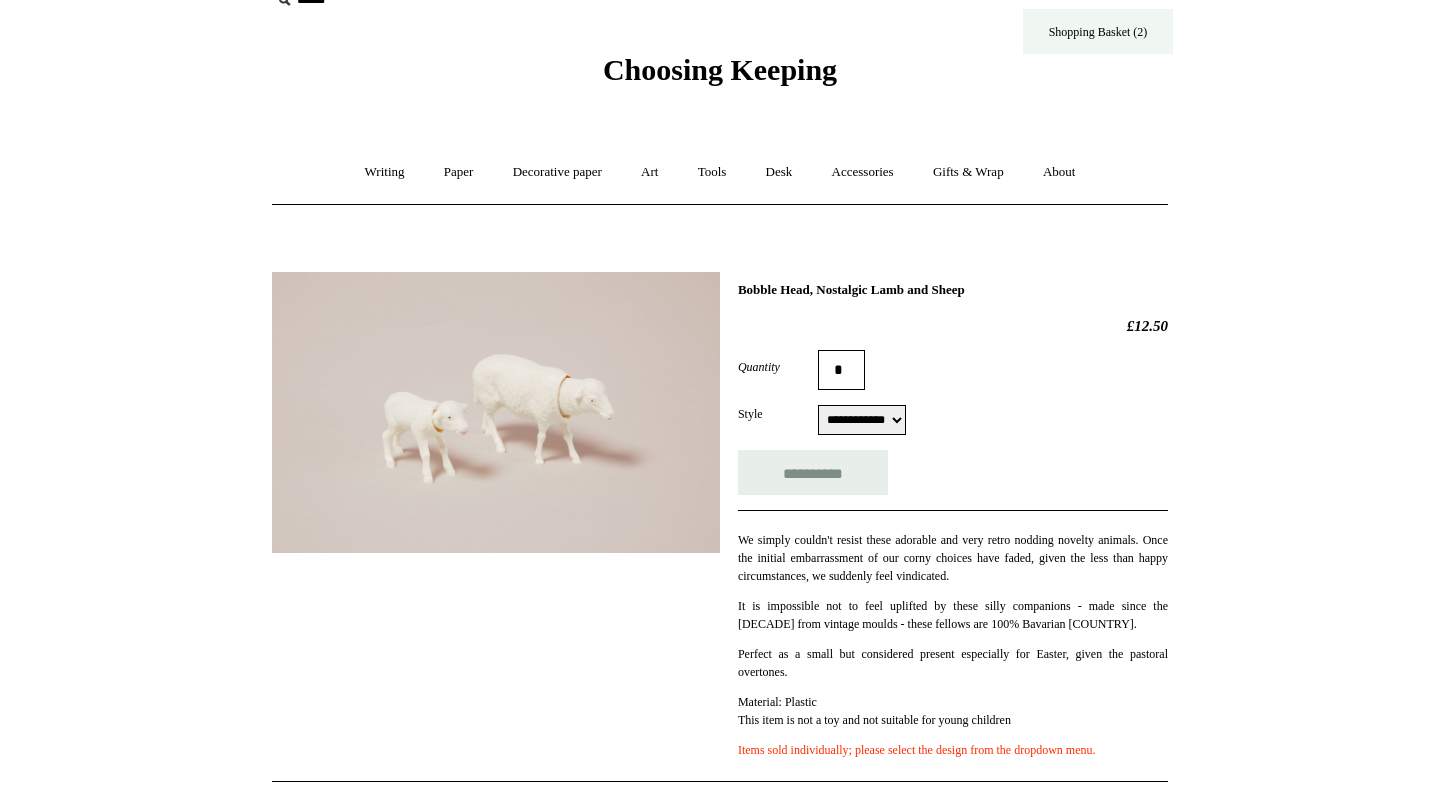 click on "Shopping Basket (2)" at bounding box center [1098, 31] 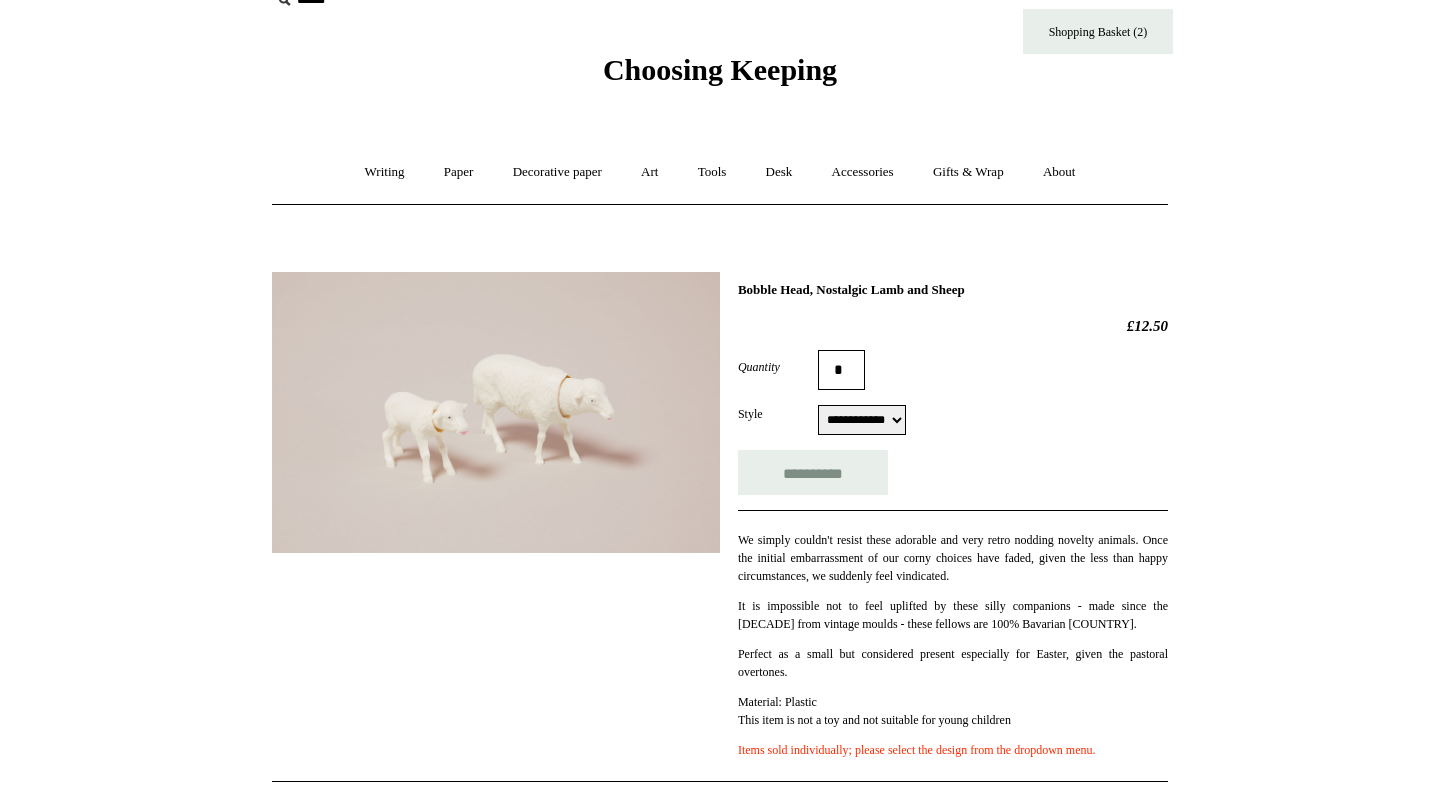 type on "**********" 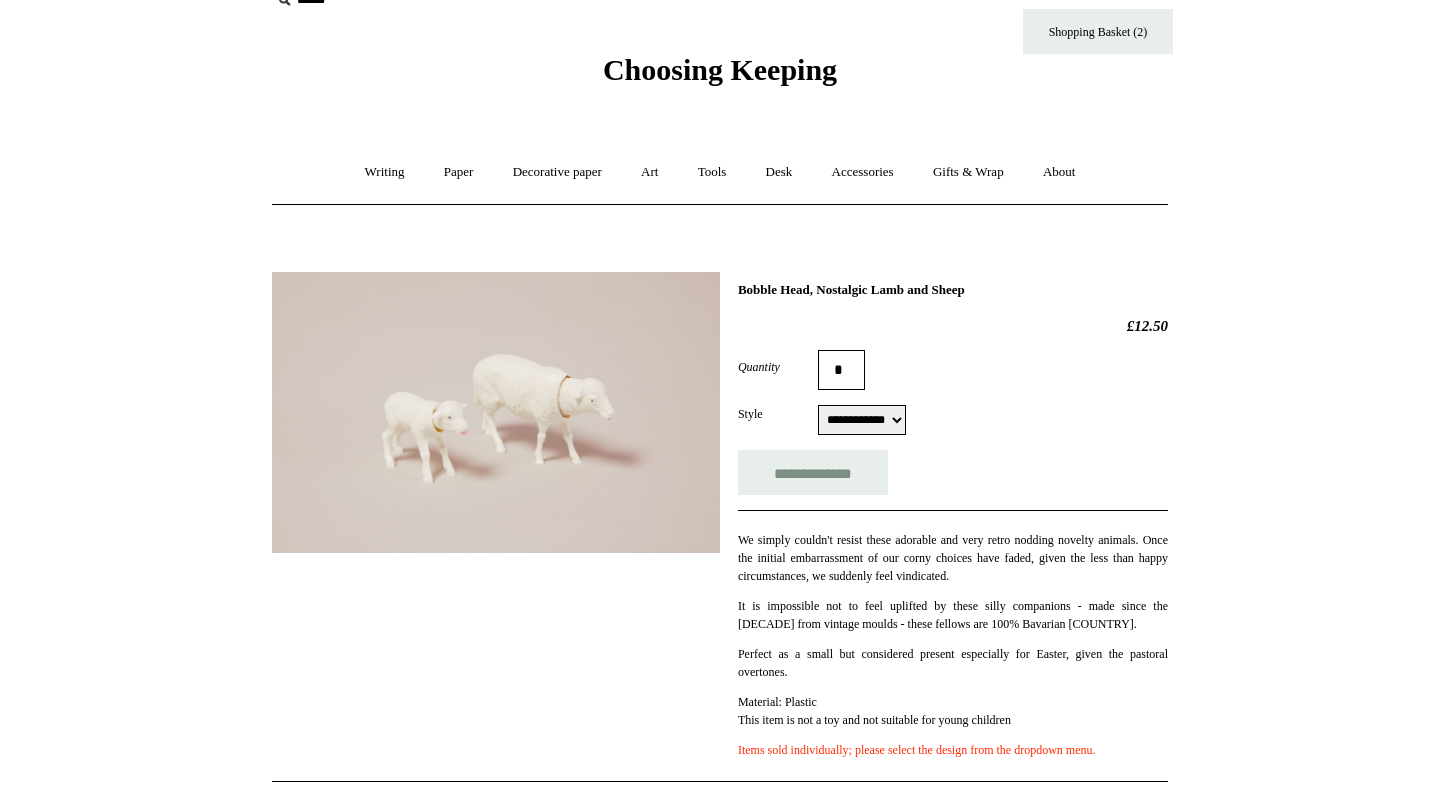click at bounding box center [496, 412] 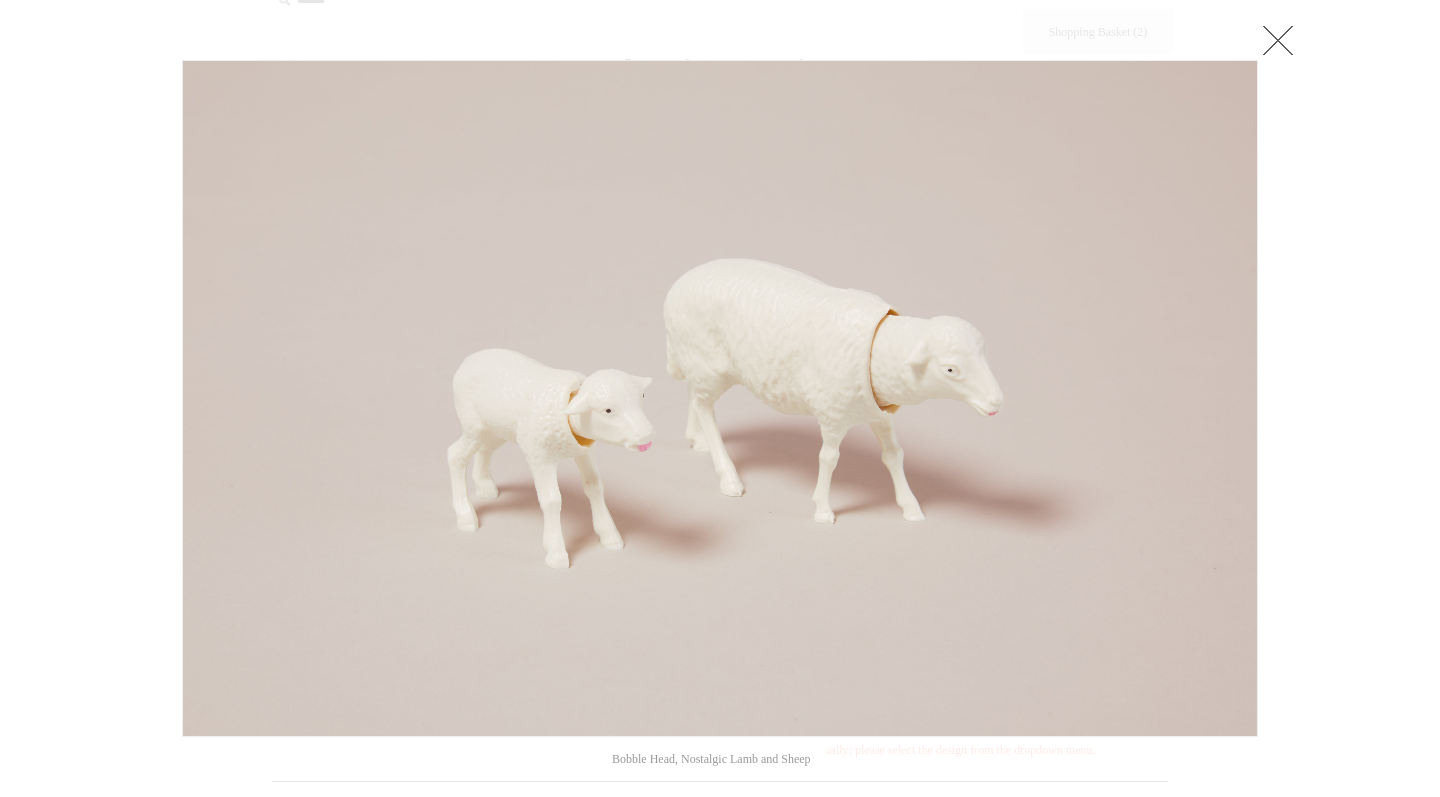 click at bounding box center [720, 398] 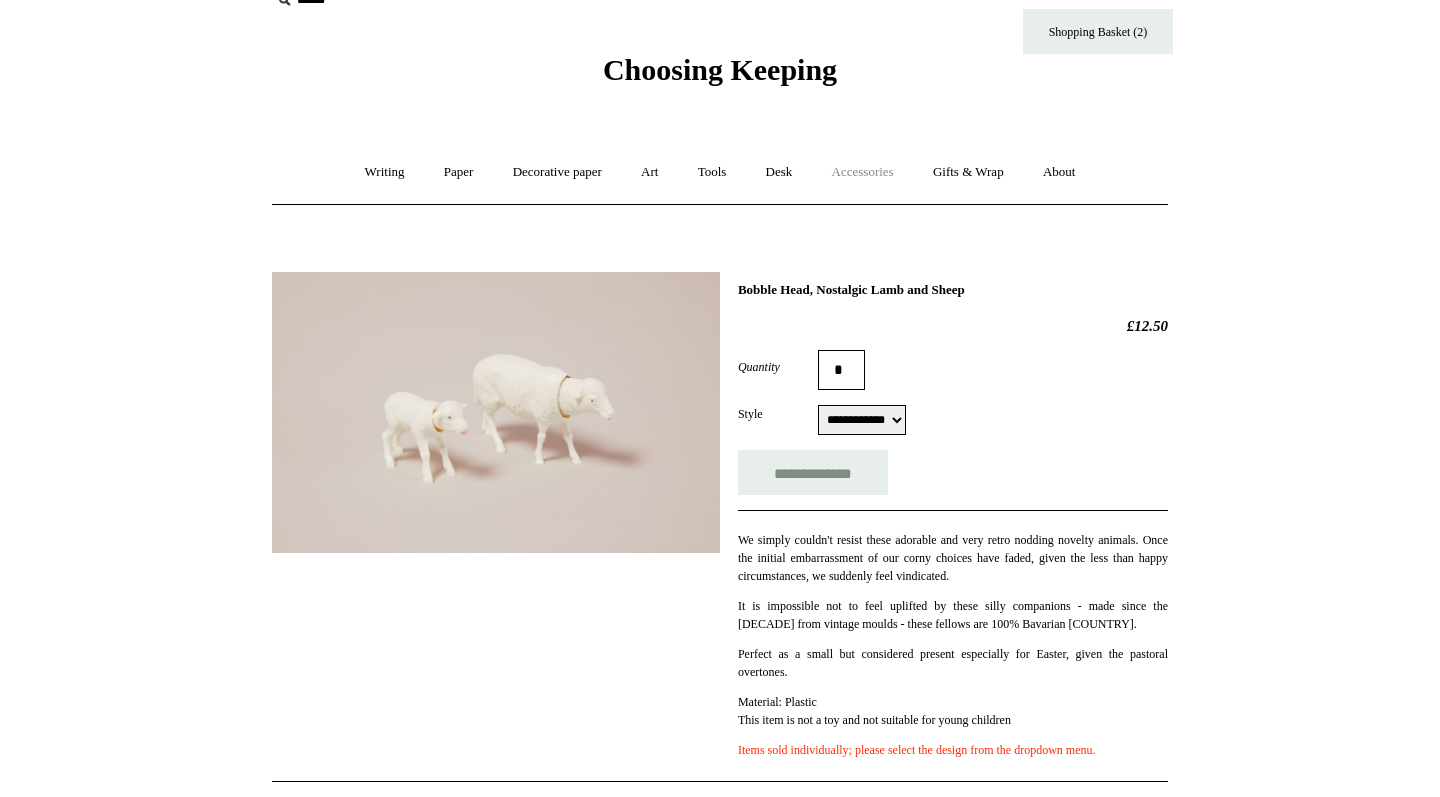 click on "Accessories +" at bounding box center [863, 172] 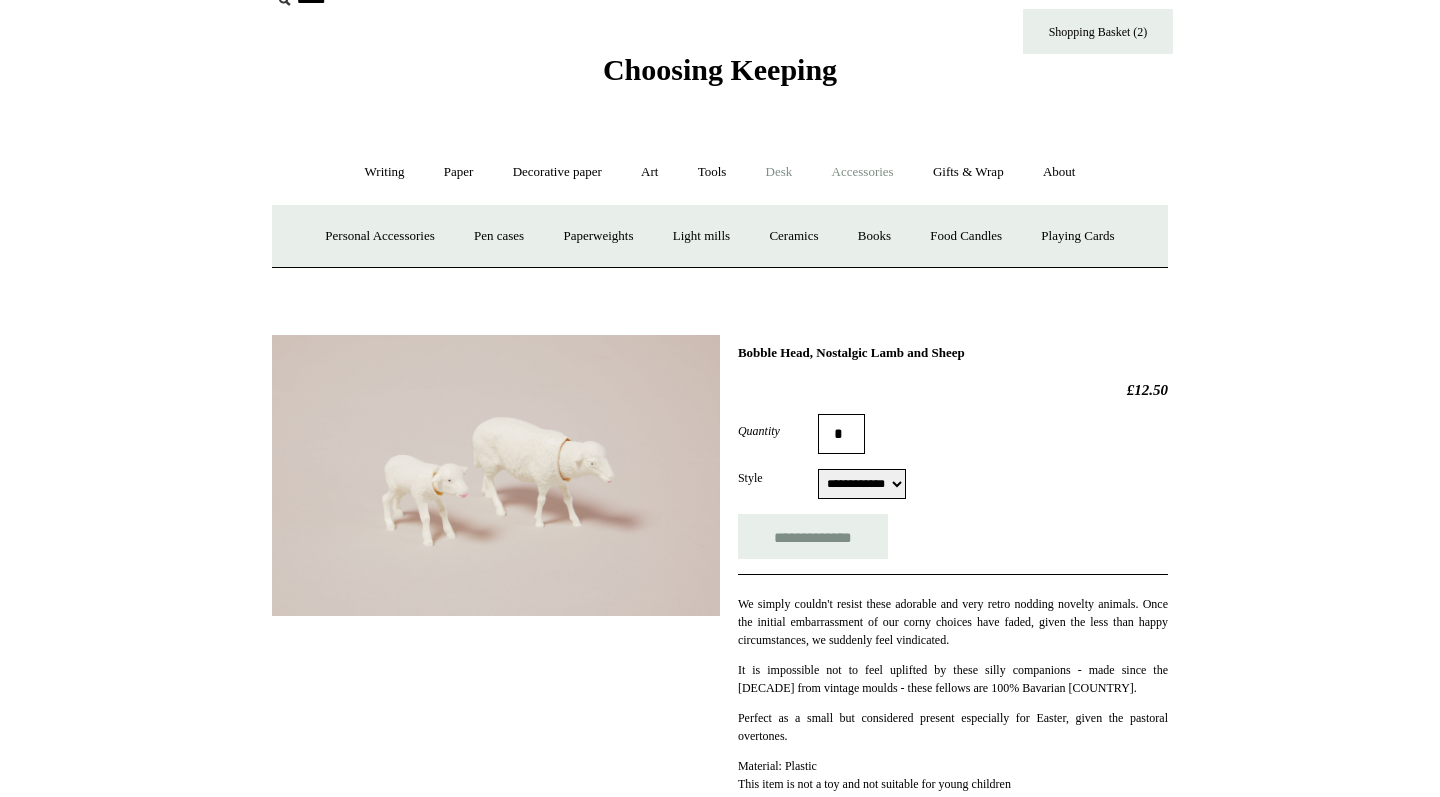 click on "Desk +" at bounding box center [779, 172] 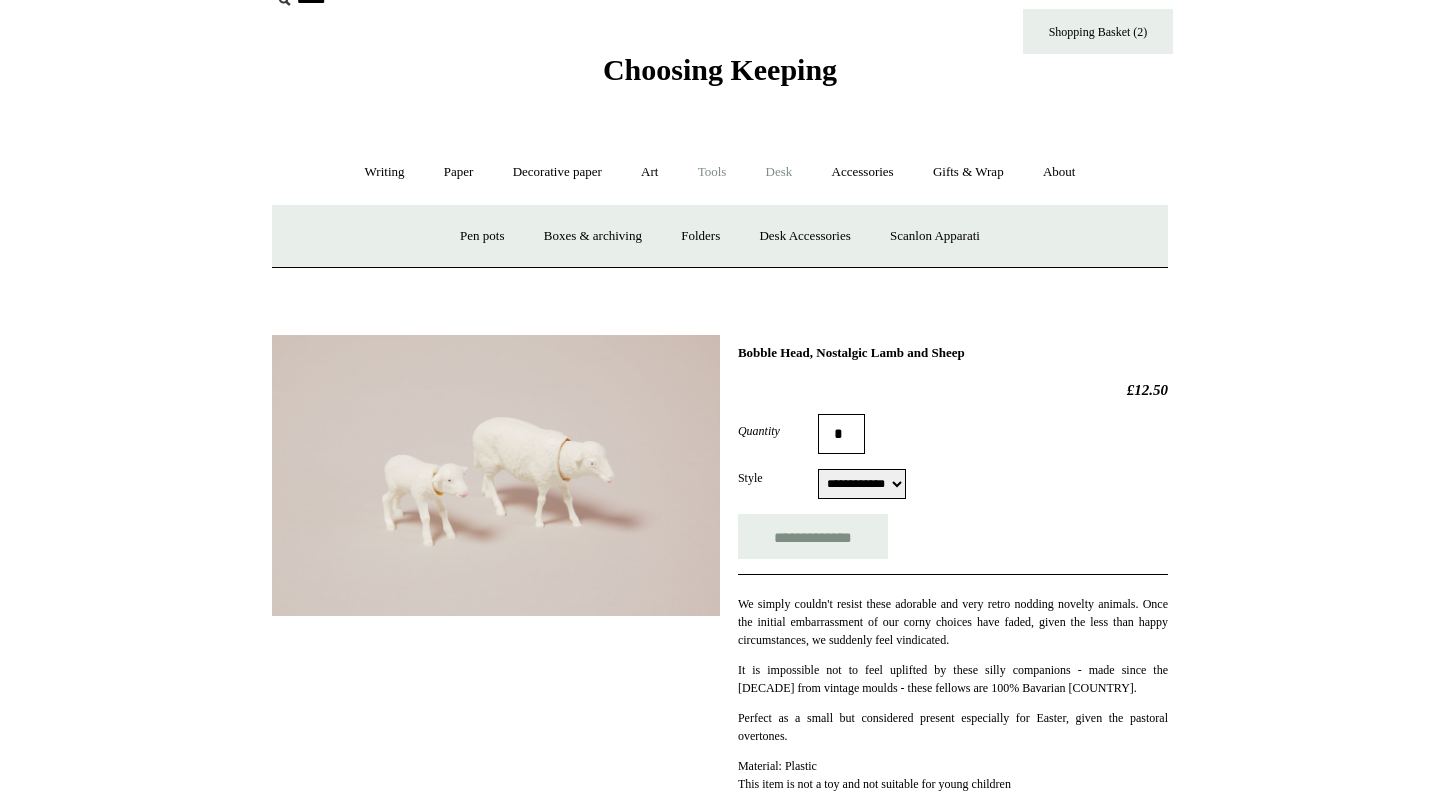 click on "Tools +" at bounding box center (712, 172) 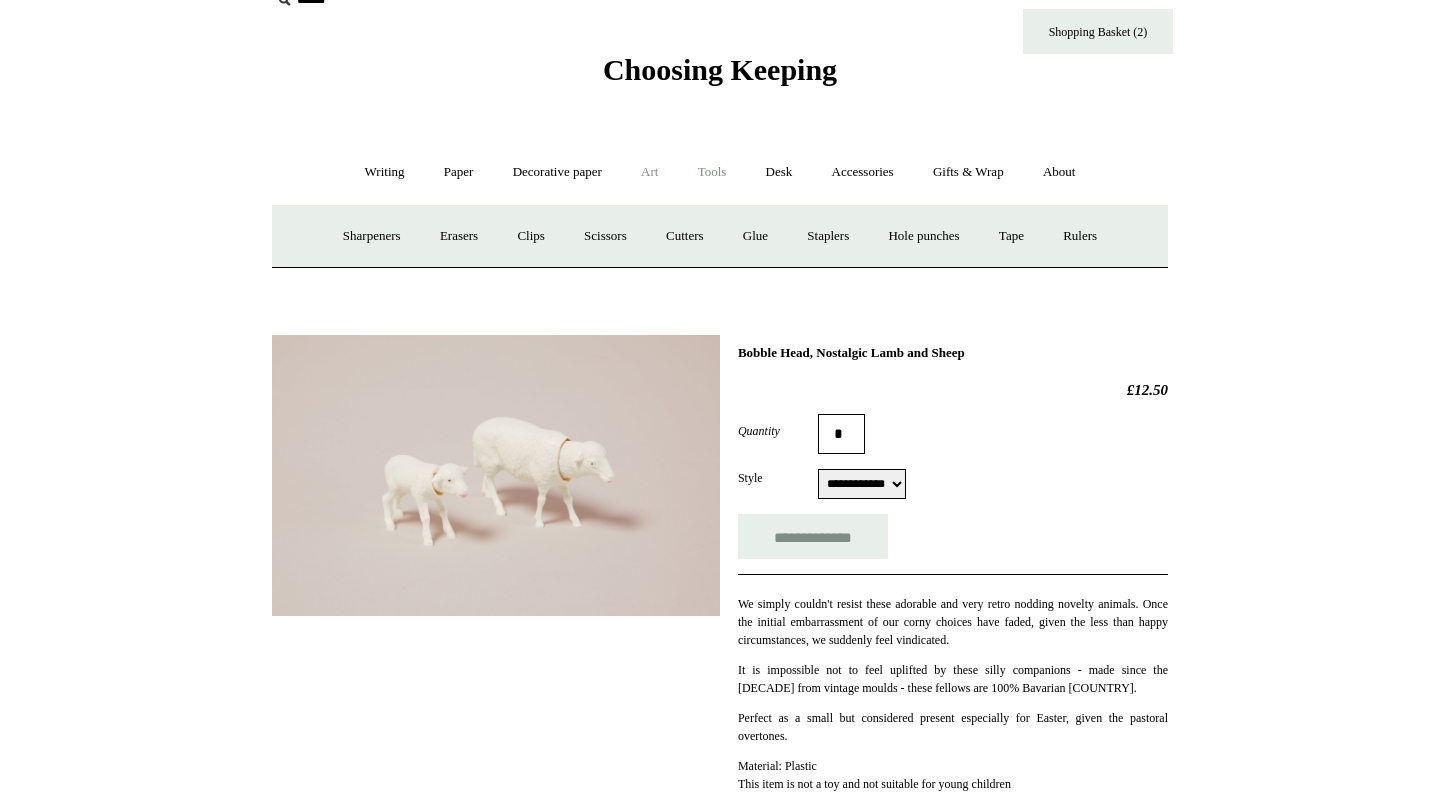click on "Art +" at bounding box center (649, 172) 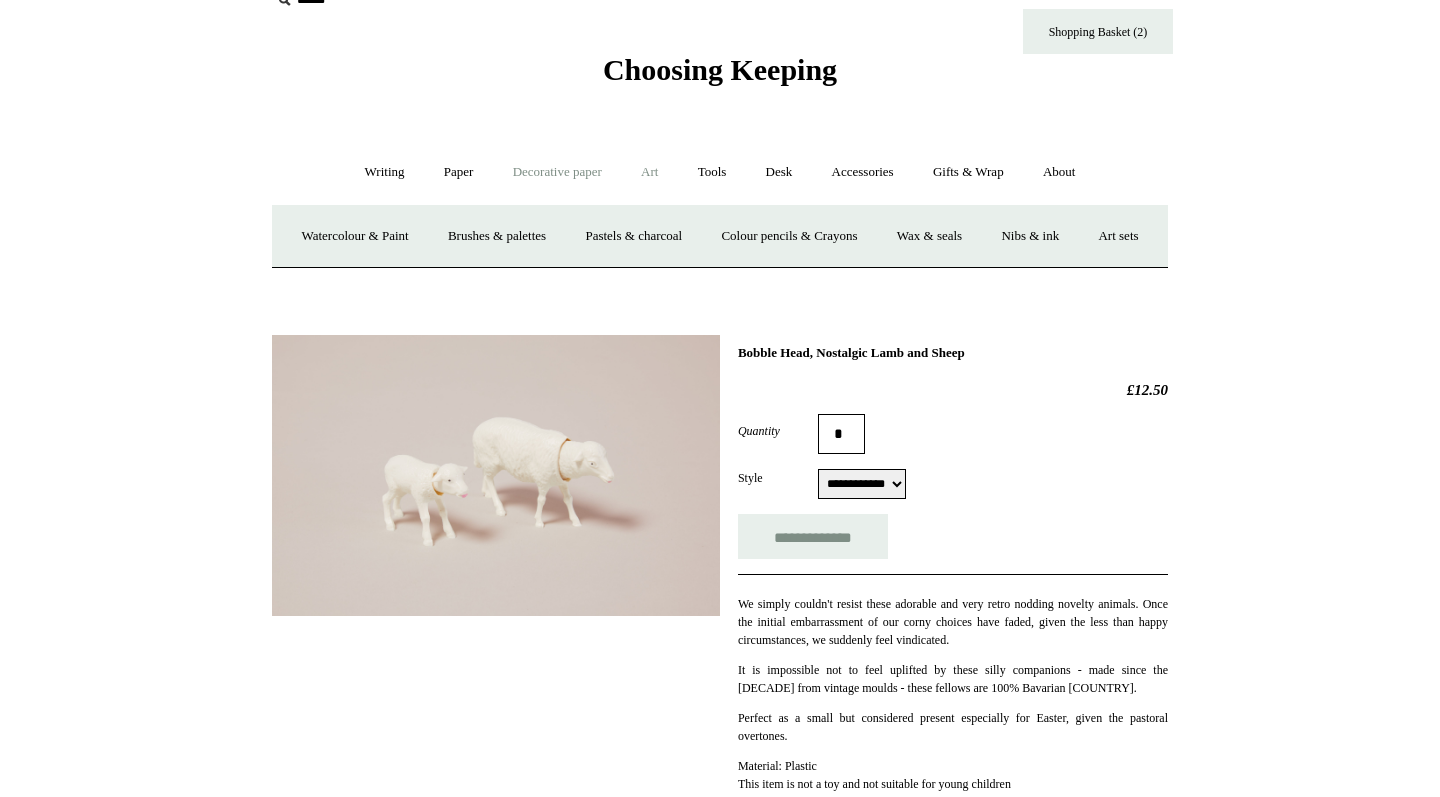 click on "Decorative paper +" at bounding box center (557, 172) 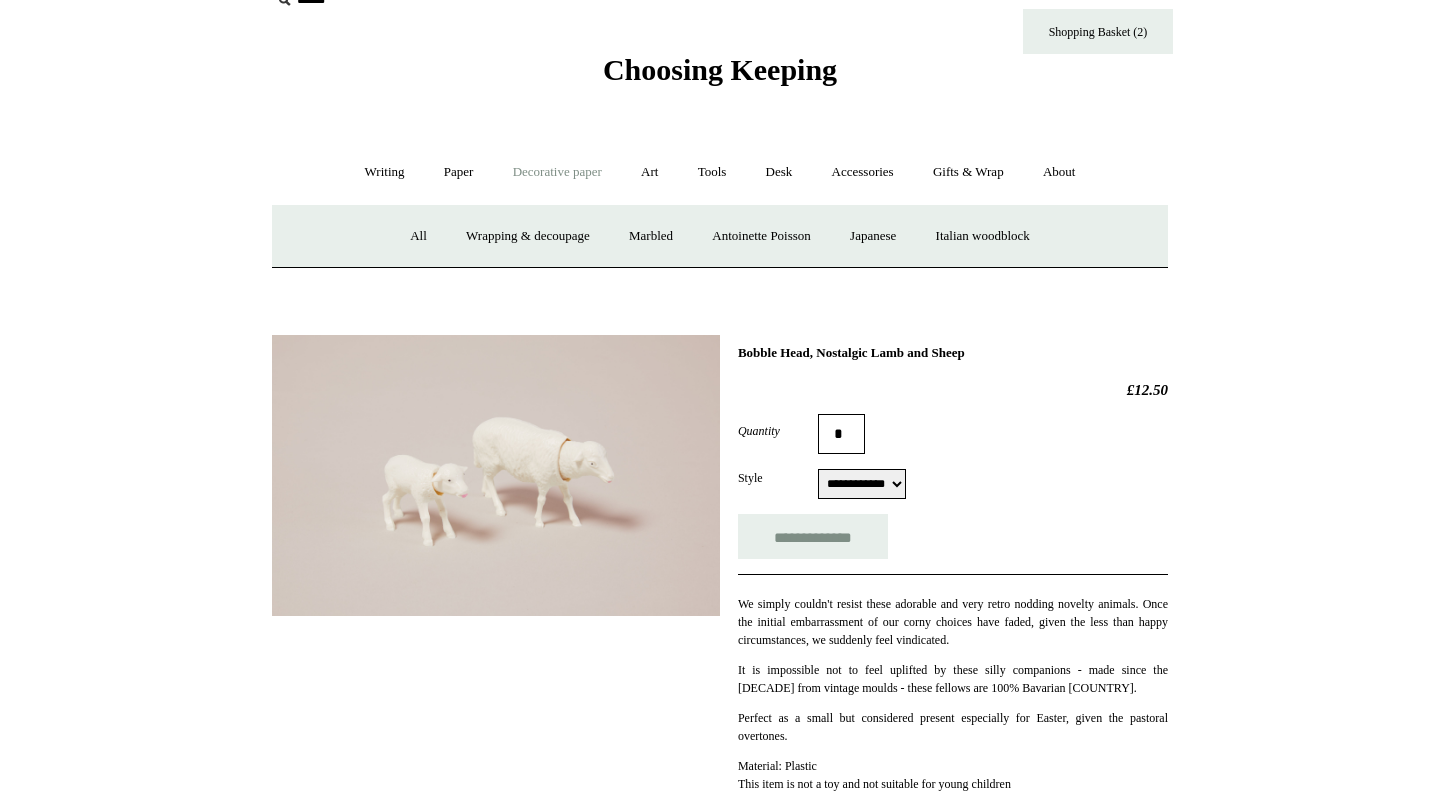 click on "Writing +
Pens by brand +
Kaweco
Lamy
Ohnishi Seisakusho
Pelikan
Tetzbo
Pilot
Platinum
Sailor
Steve Harrison
Fountain pens +" at bounding box center [720, 172] 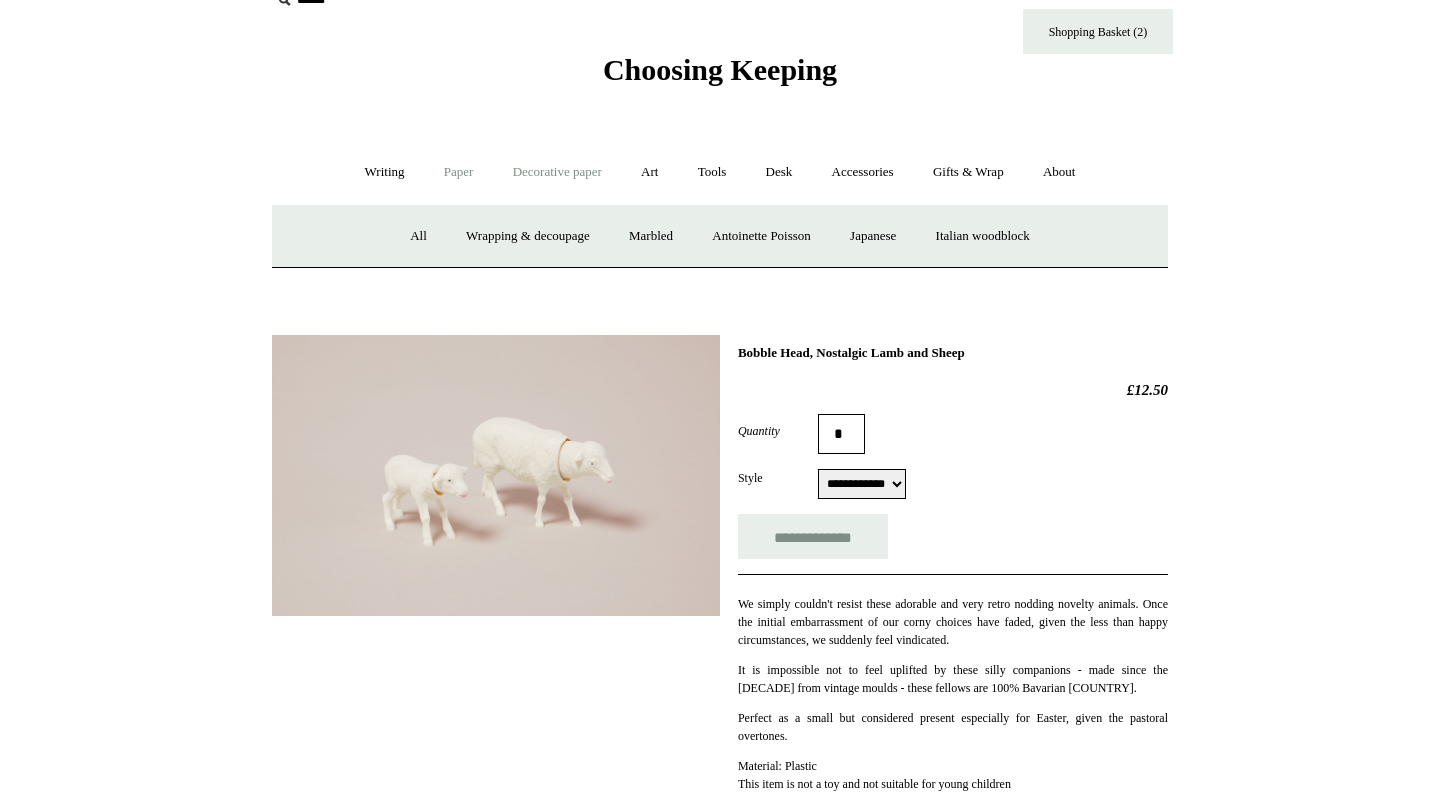 click on "Paper +" at bounding box center [459, 172] 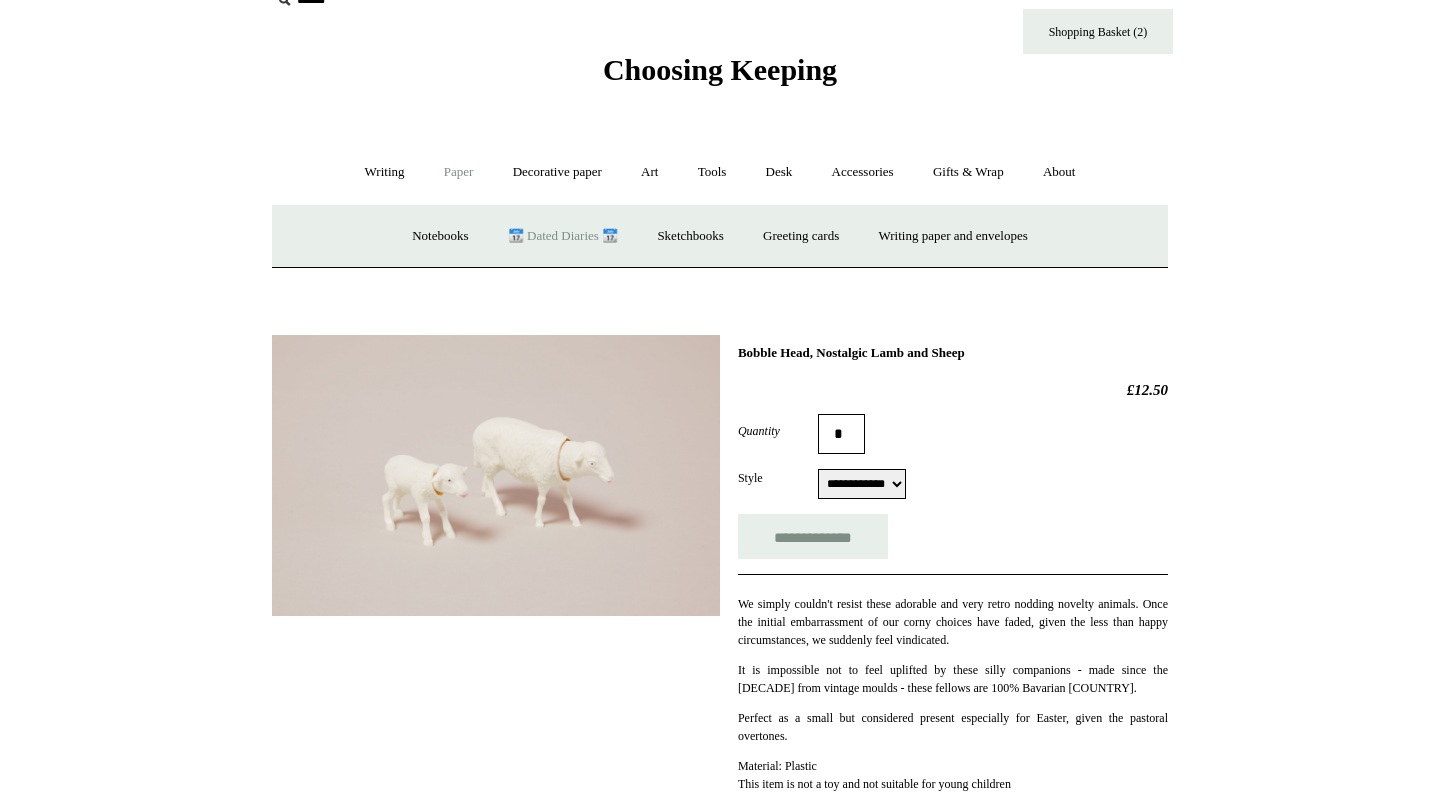 click on "📆 Dated Diaries 📆" at bounding box center (563, 236) 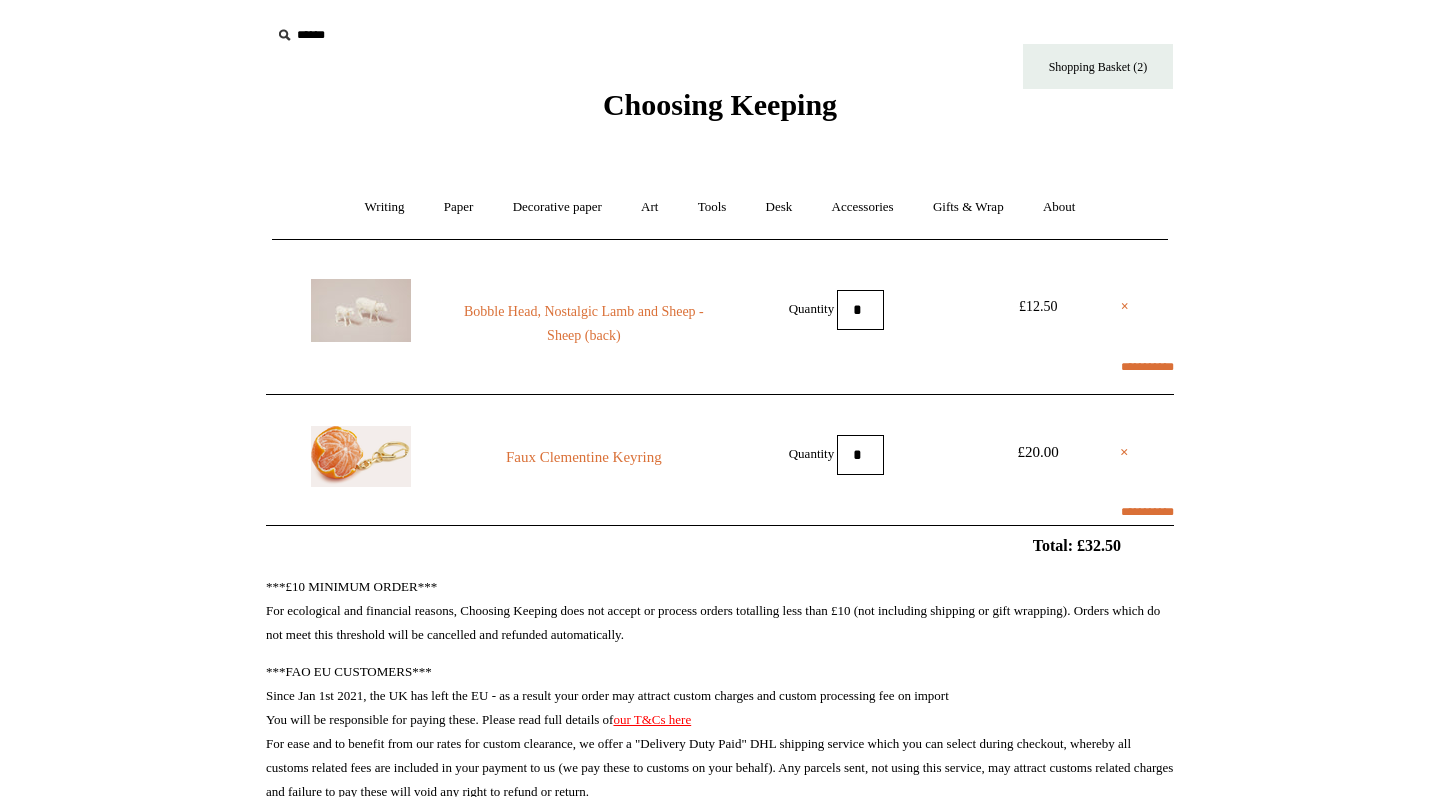 scroll, scrollTop: 0, scrollLeft: 0, axis: both 